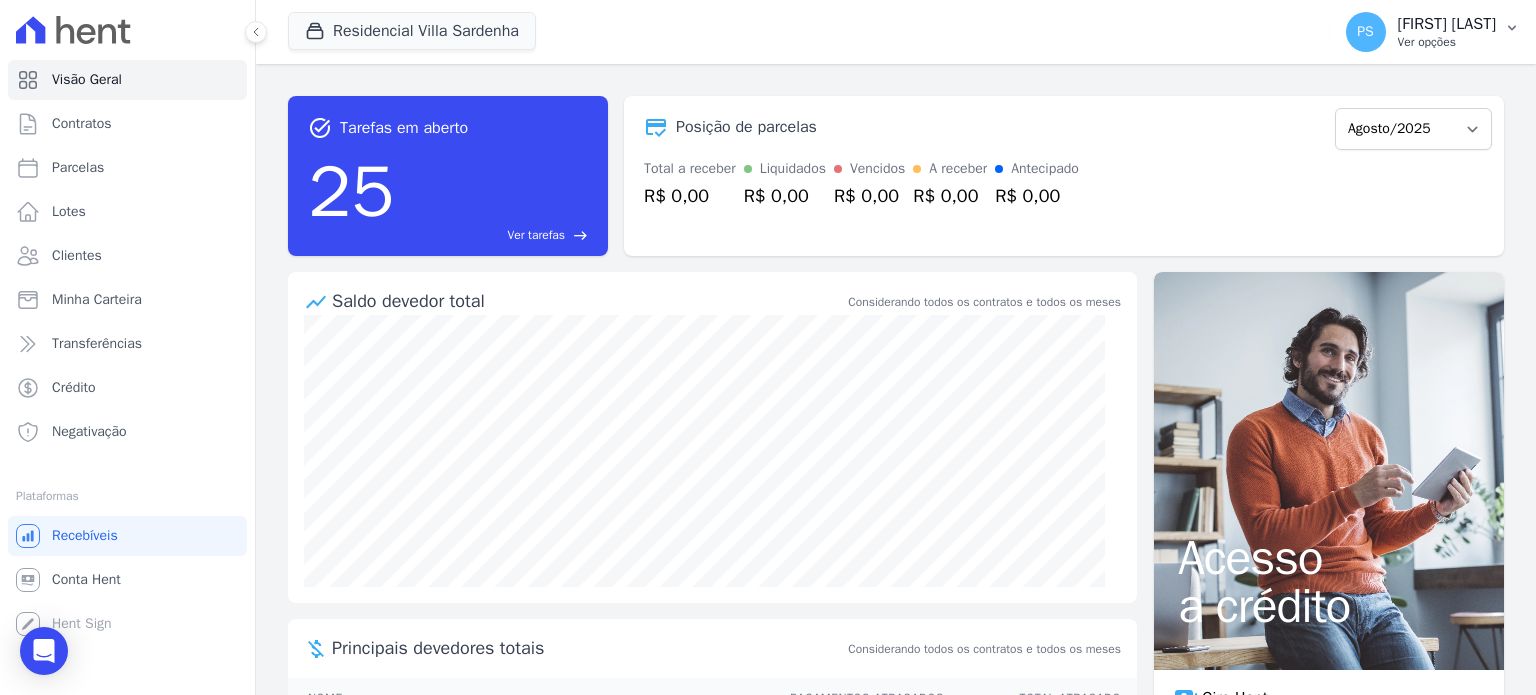 scroll, scrollTop: 0, scrollLeft: 0, axis: both 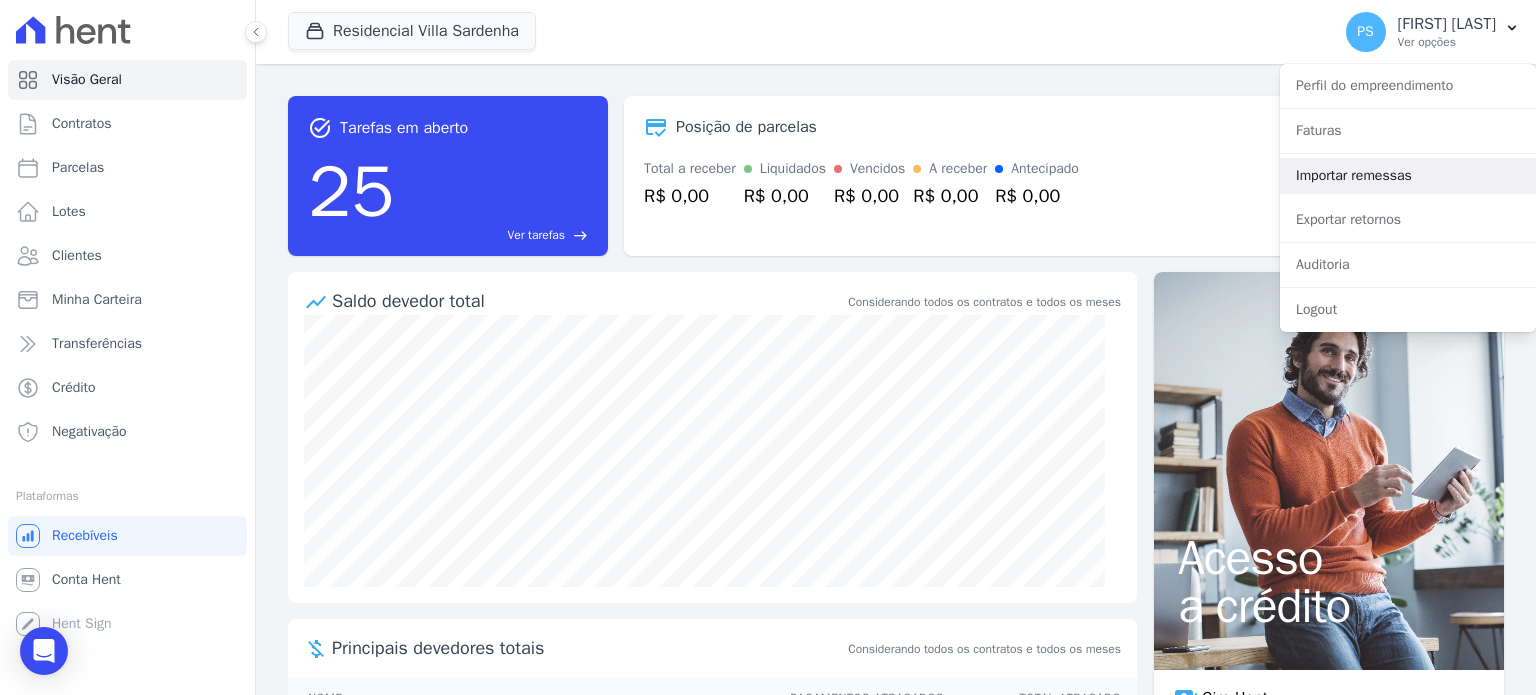 click on "Importar remessas" at bounding box center (1408, 176) 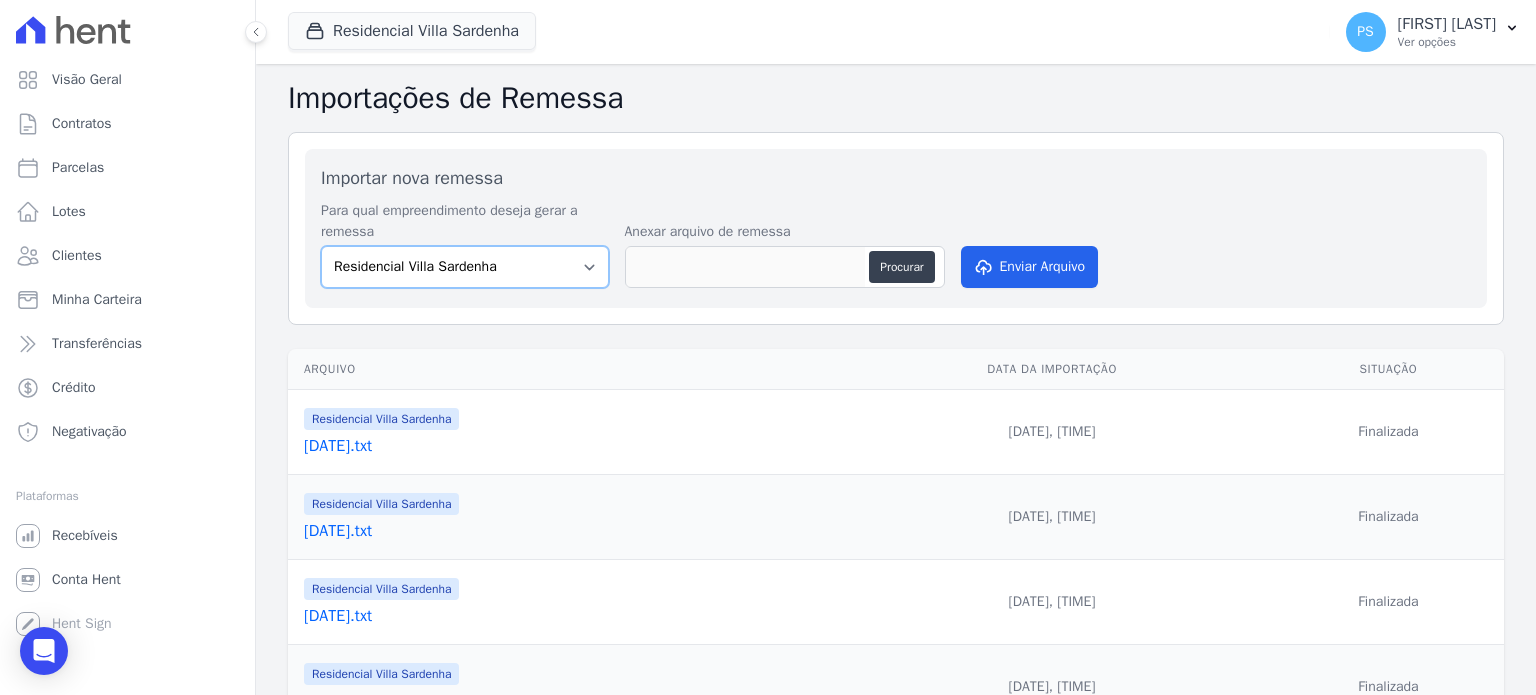 click on "Residencial Villa Sardenha
Residencia SZN Citta | Timbiras" at bounding box center [465, 267] 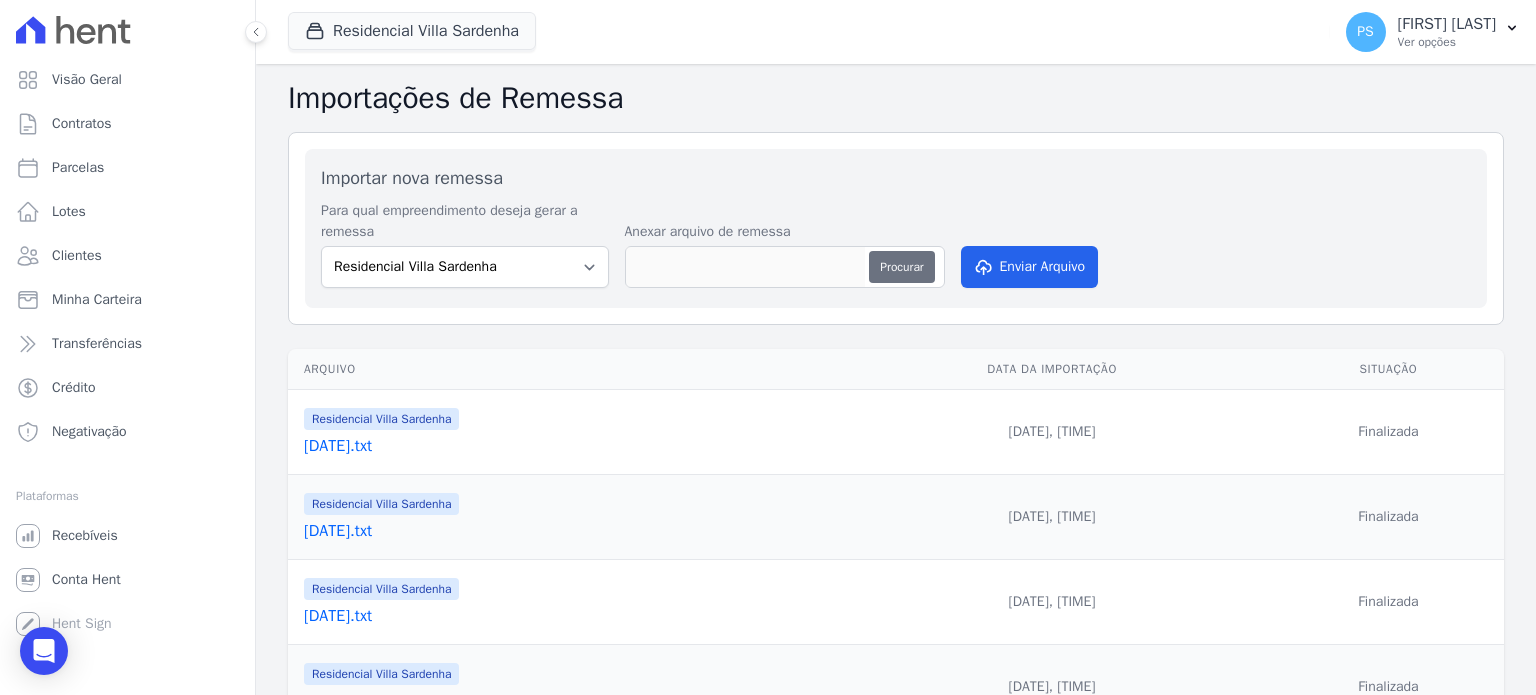 click on "Procurar" at bounding box center [901, 267] 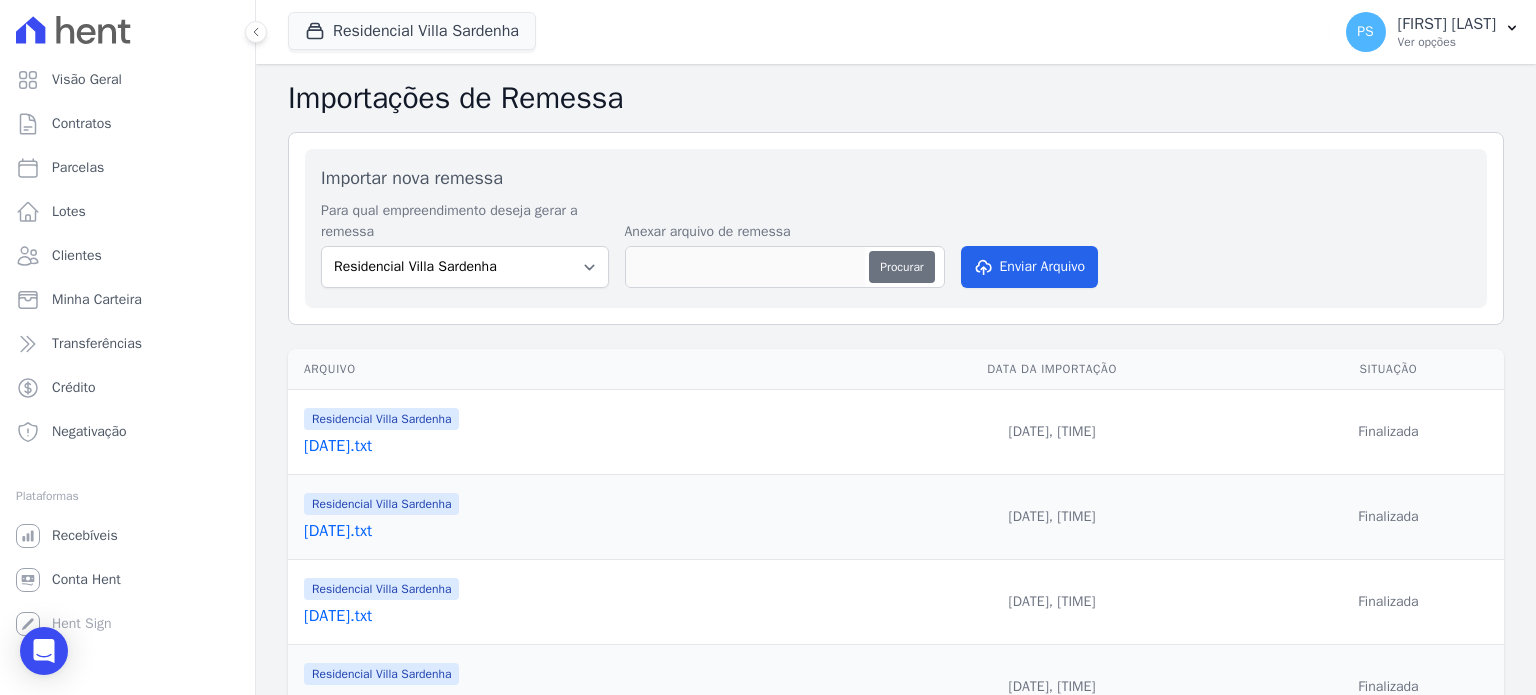 type on "[FILENAME]" 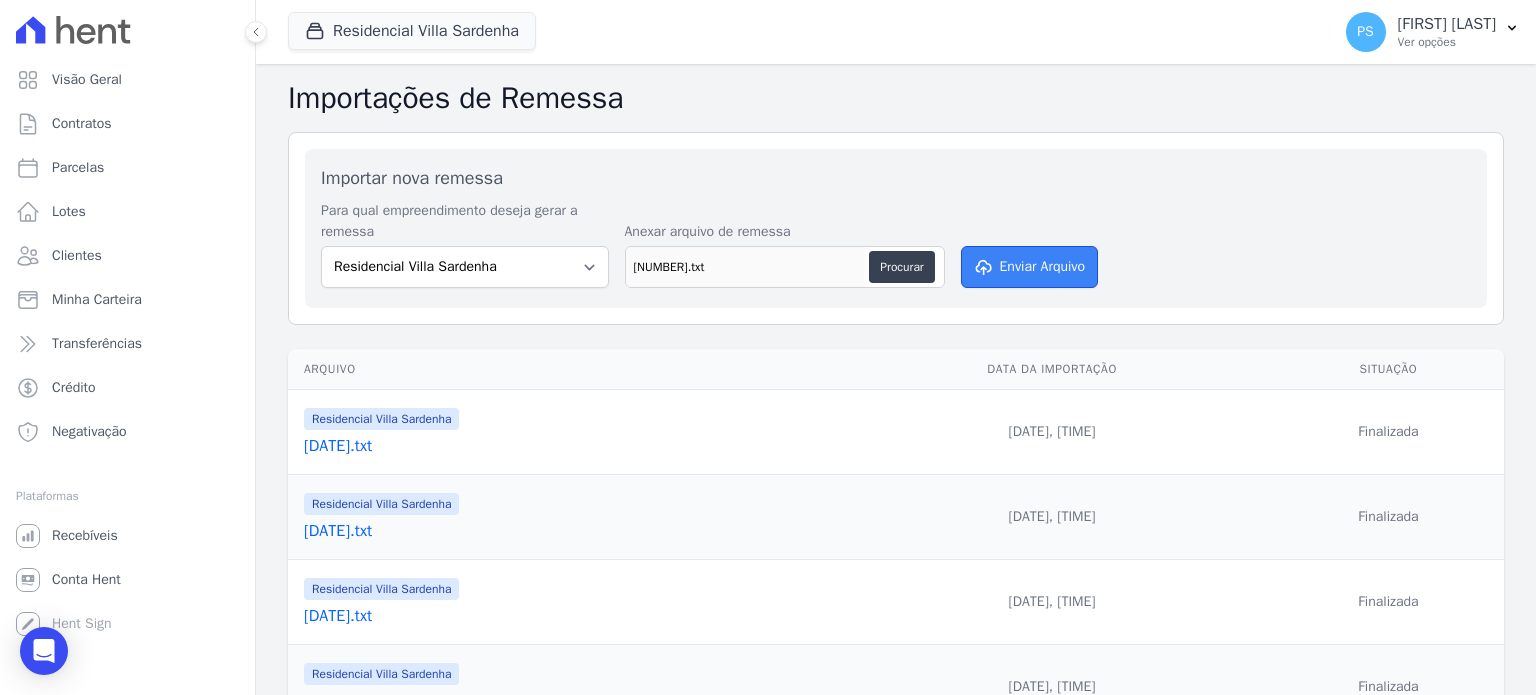 click on "Enviar Arquivo" at bounding box center [1030, 267] 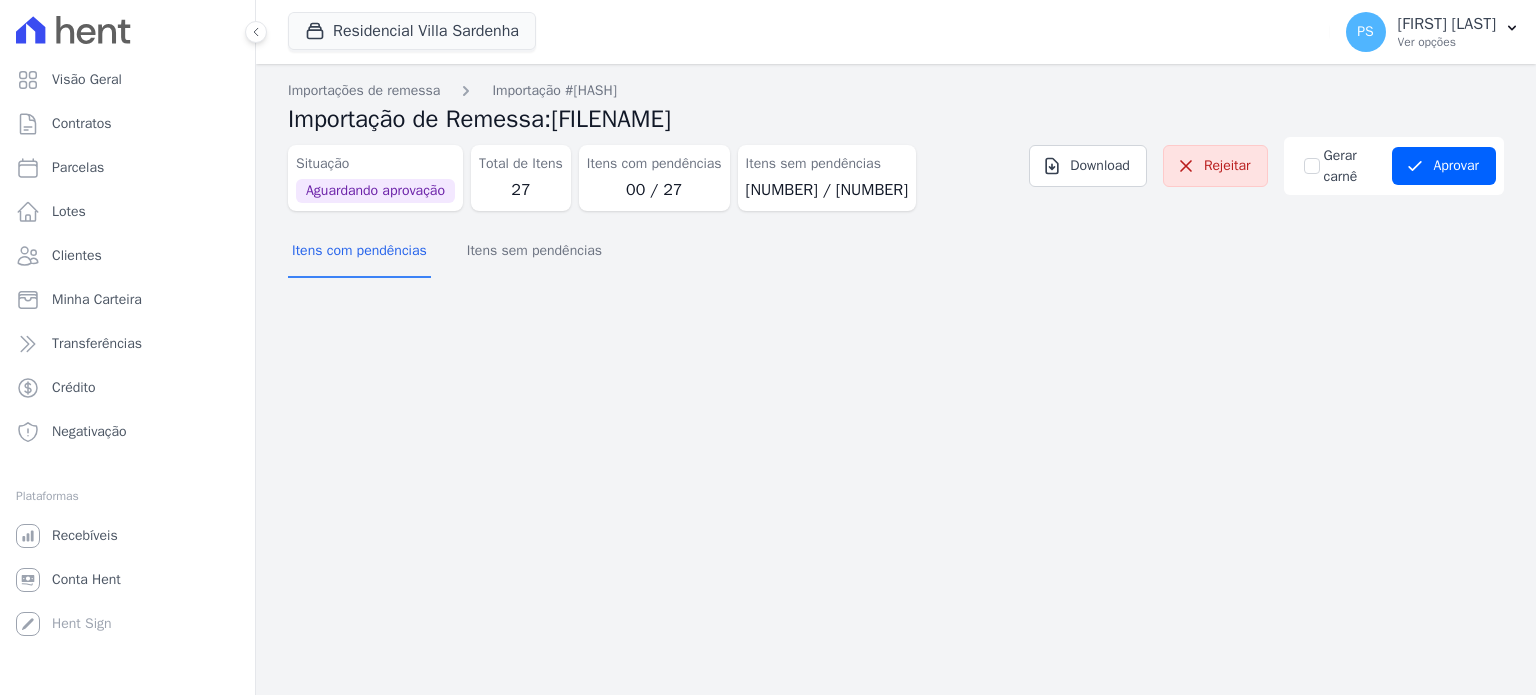 scroll, scrollTop: 0, scrollLeft: 0, axis: both 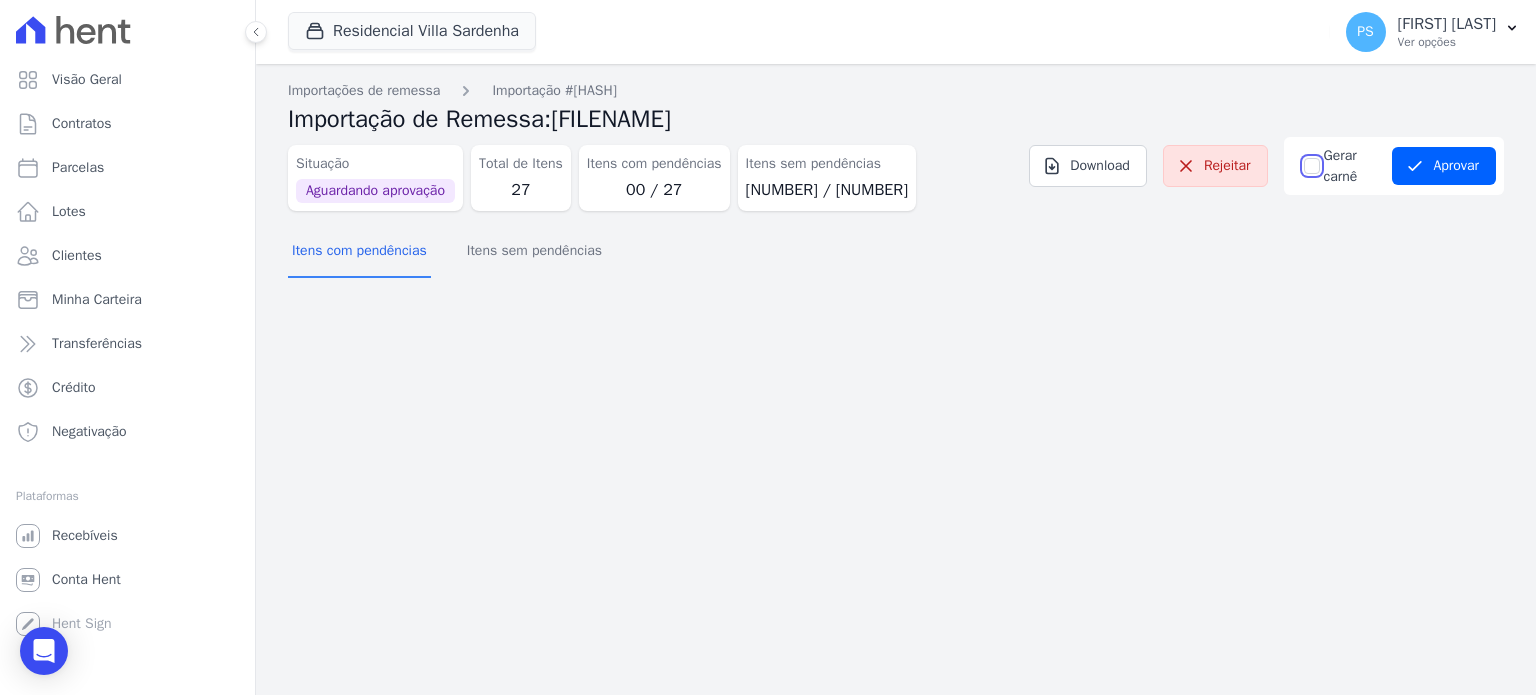 click on "Gerar carnê" at bounding box center [1312, 166] 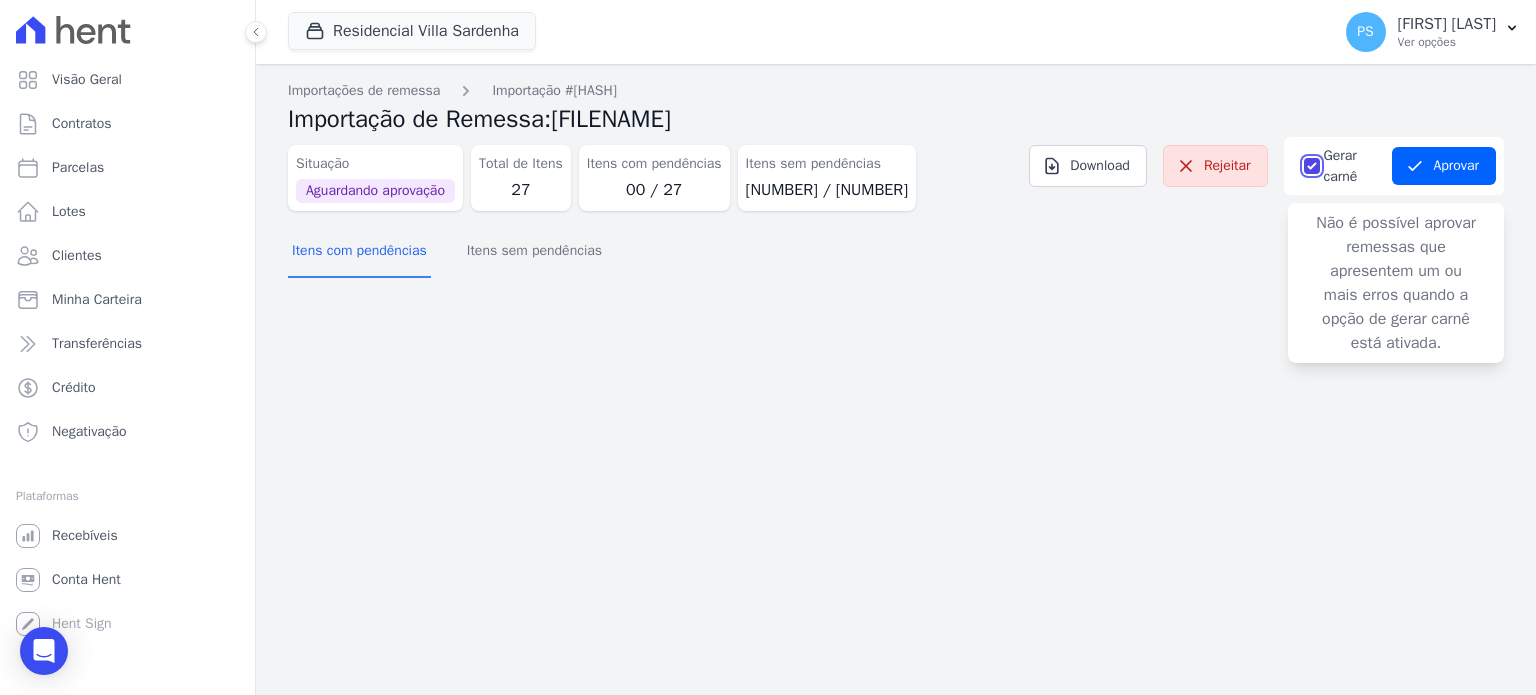 click on "Gerar carnê" at bounding box center (1312, 166) 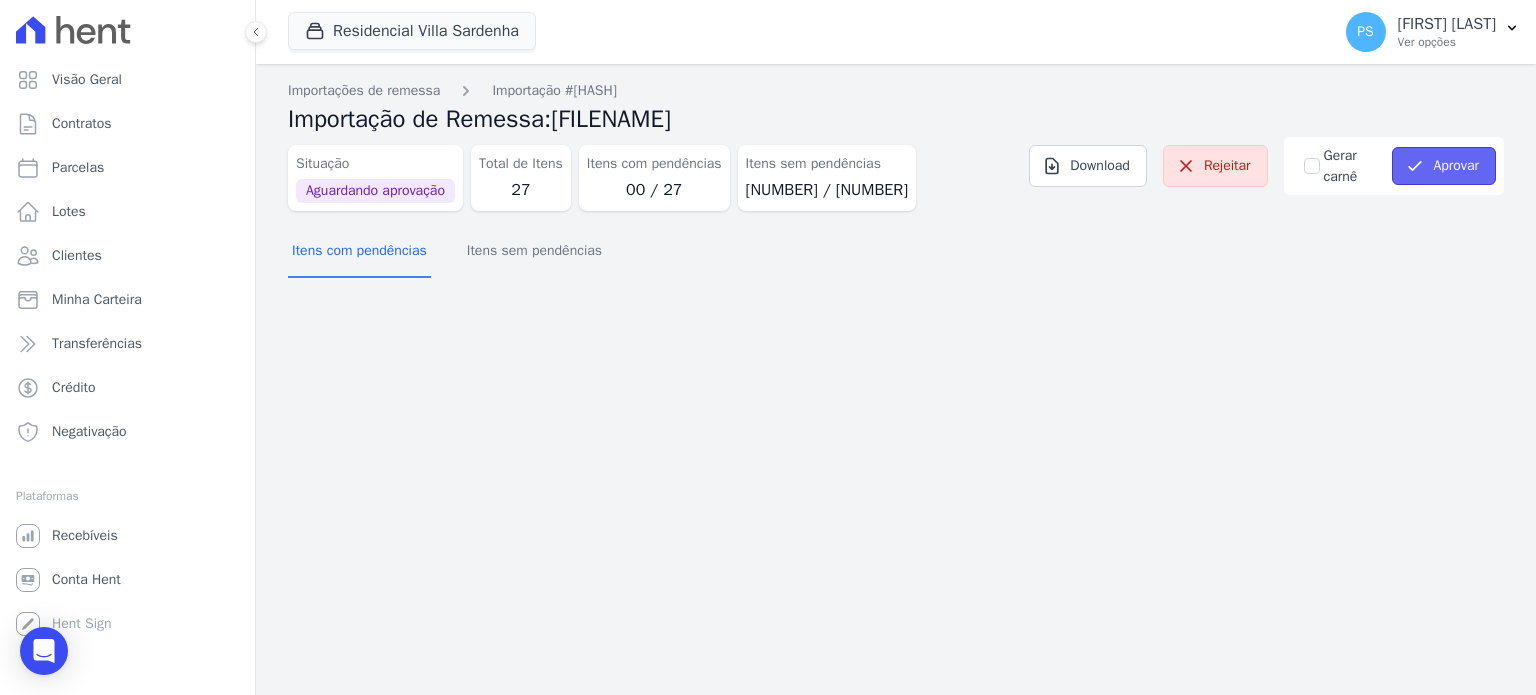 click on "Aprovar" at bounding box center (1444, 166) 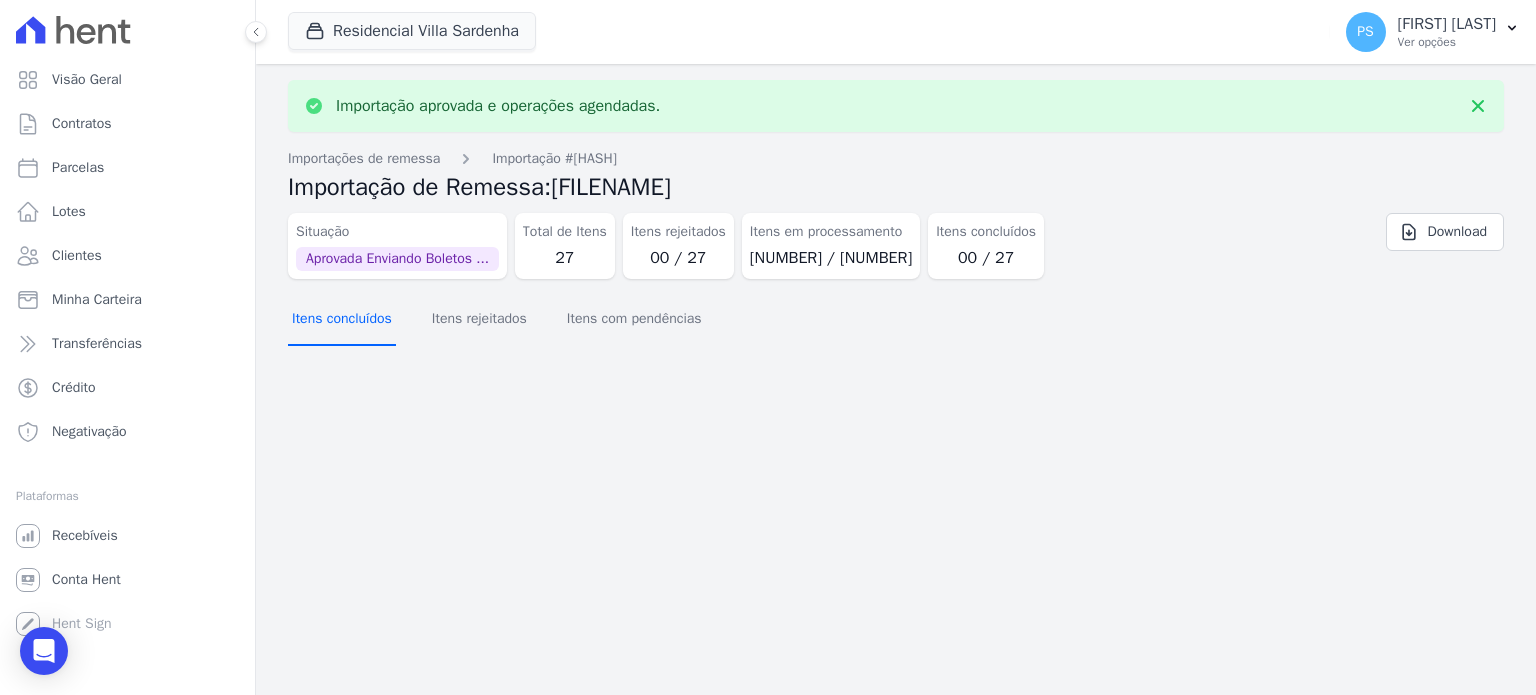 click on "Itens concluídos" at bounding box center (342, 320) 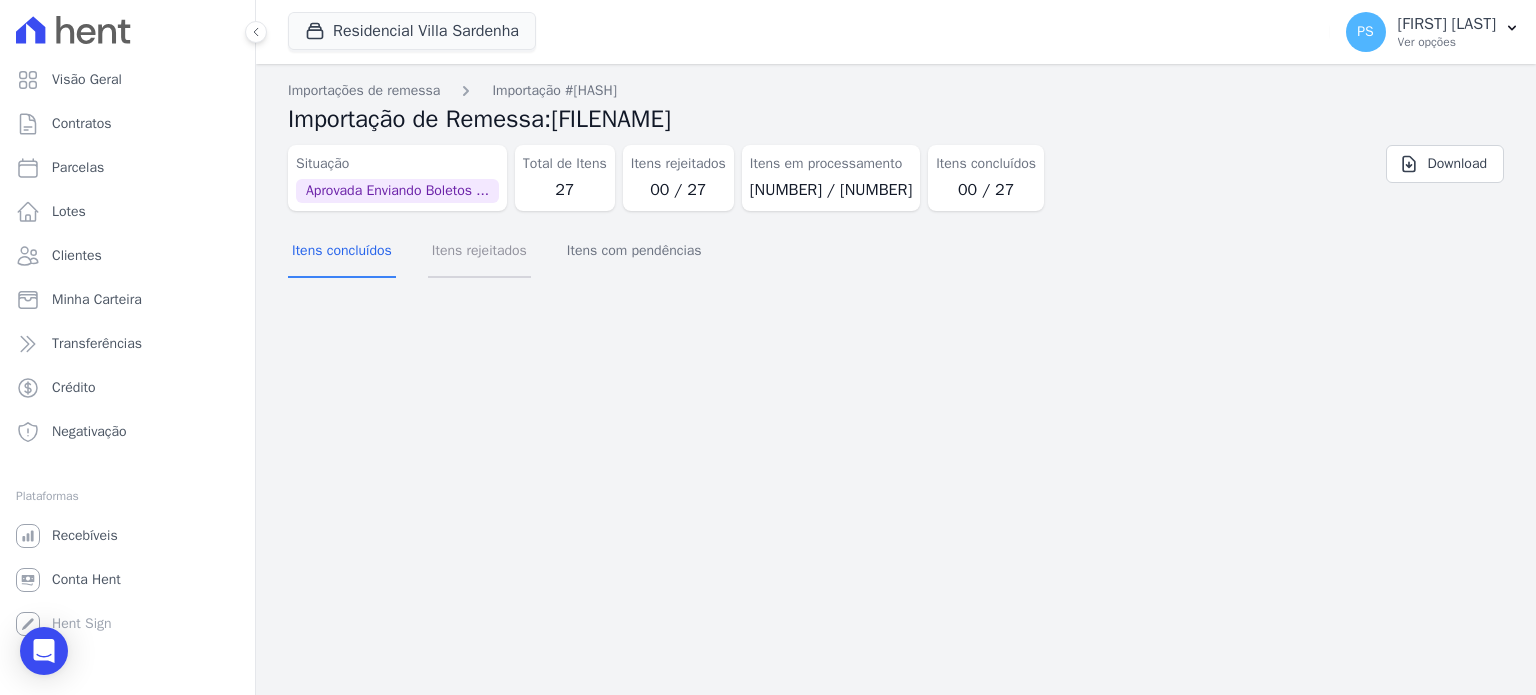 click on "Itens rejeitados" at bounding box center [479, 252] 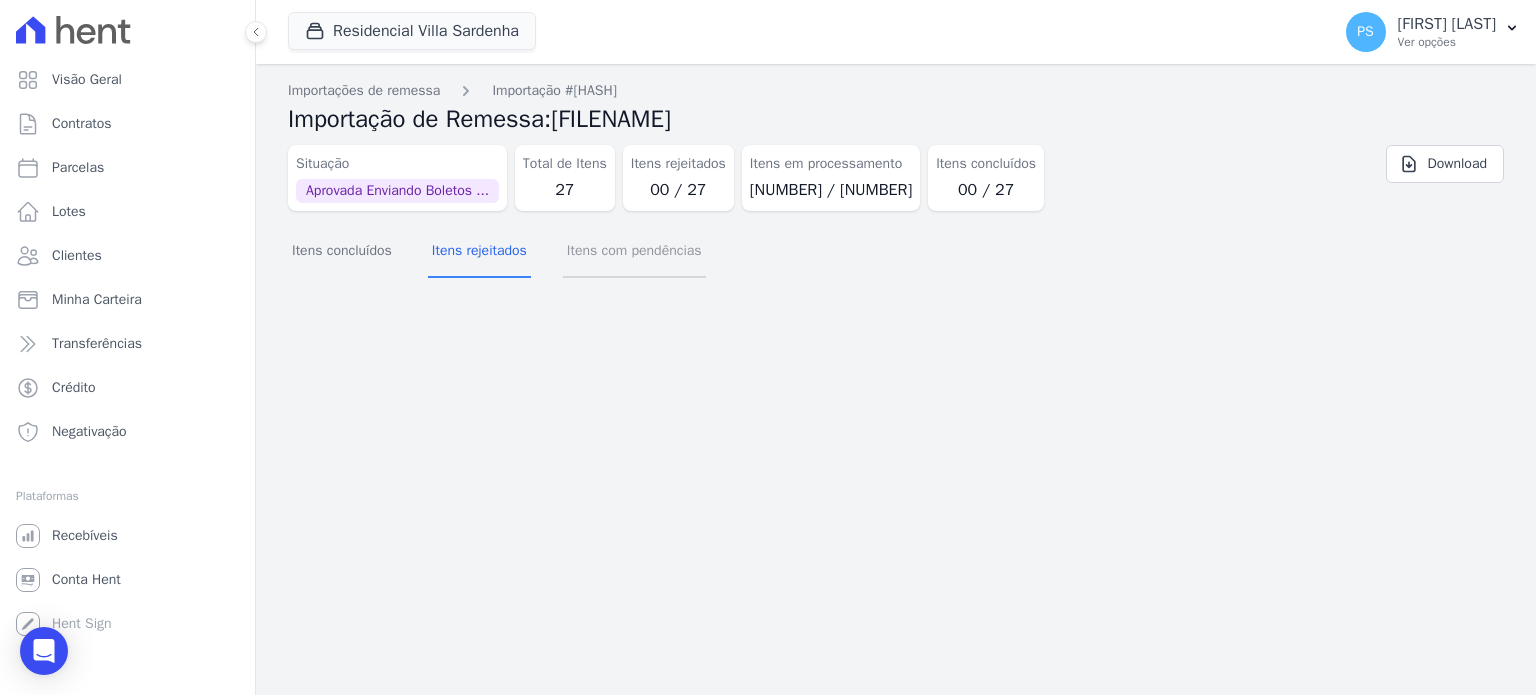 click on "Itens com pendências" at bounding box center [634, 252] 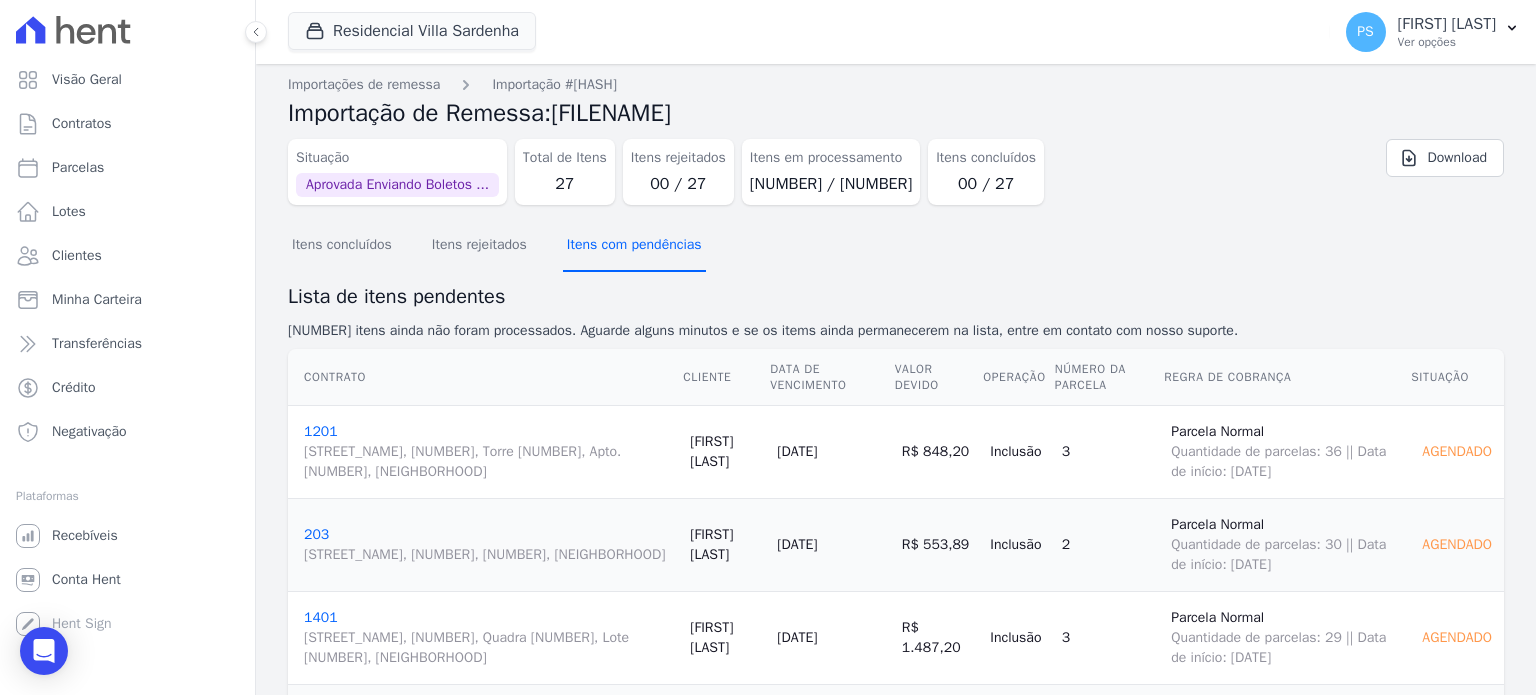 scroll, scrollTop: 0, scrollLeft: 0, axis: both 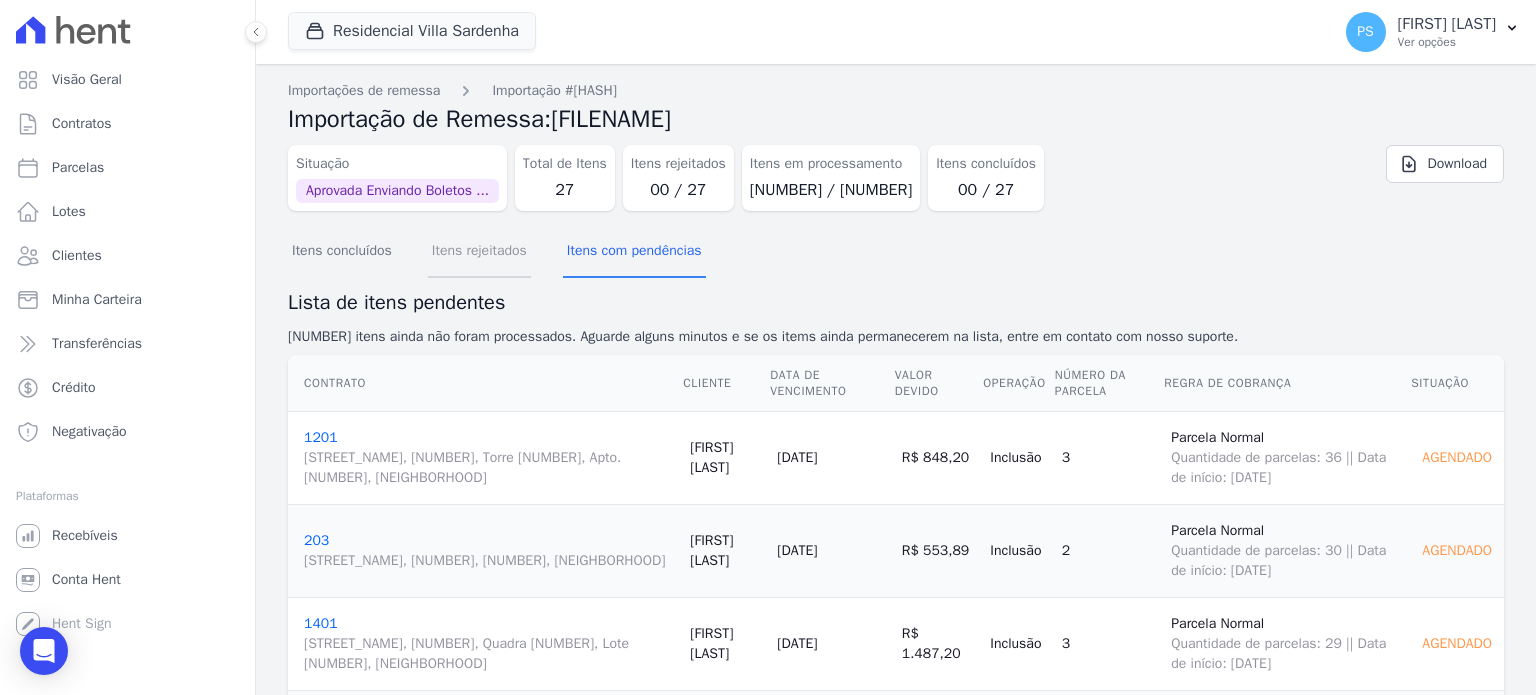 click on "Itens rejeitados" at bounding box center (479, 252) 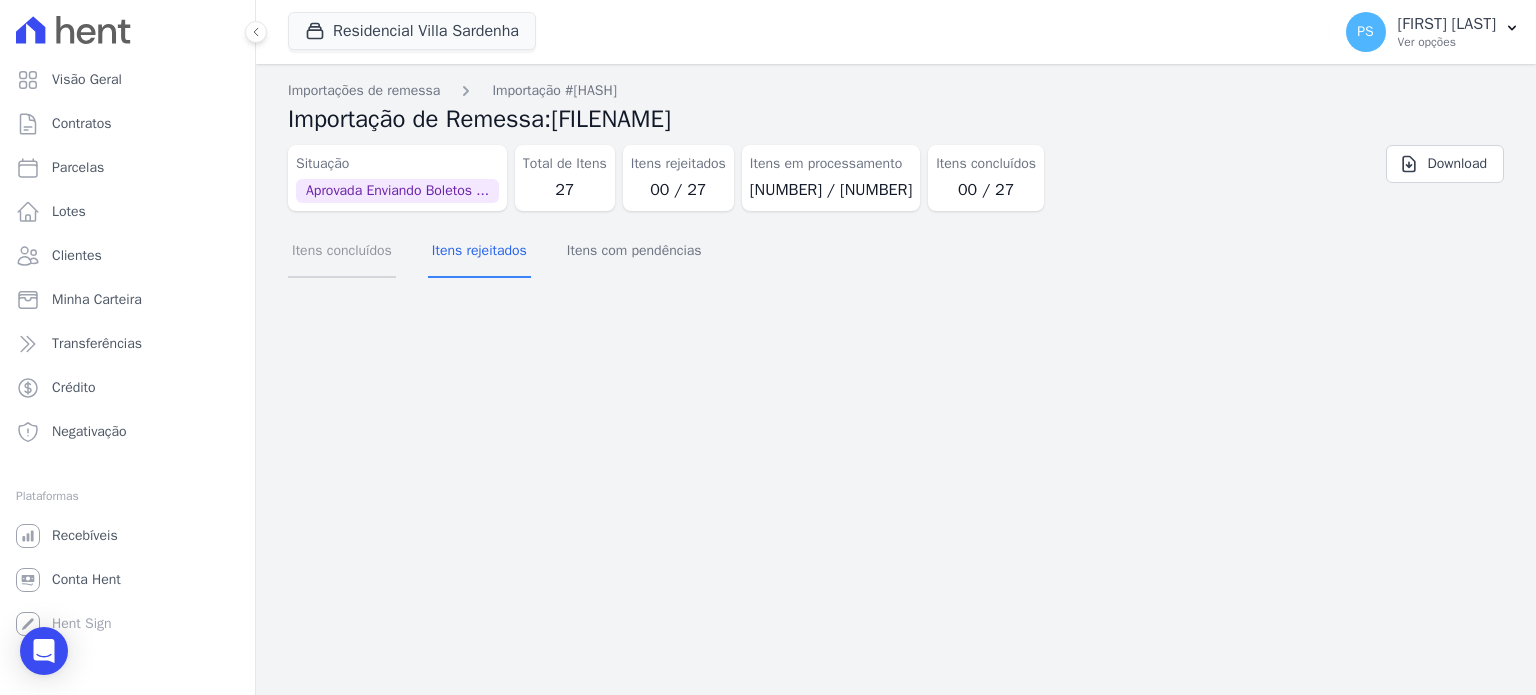 click on "Itens concluídos" at bounding box center (342, 252) 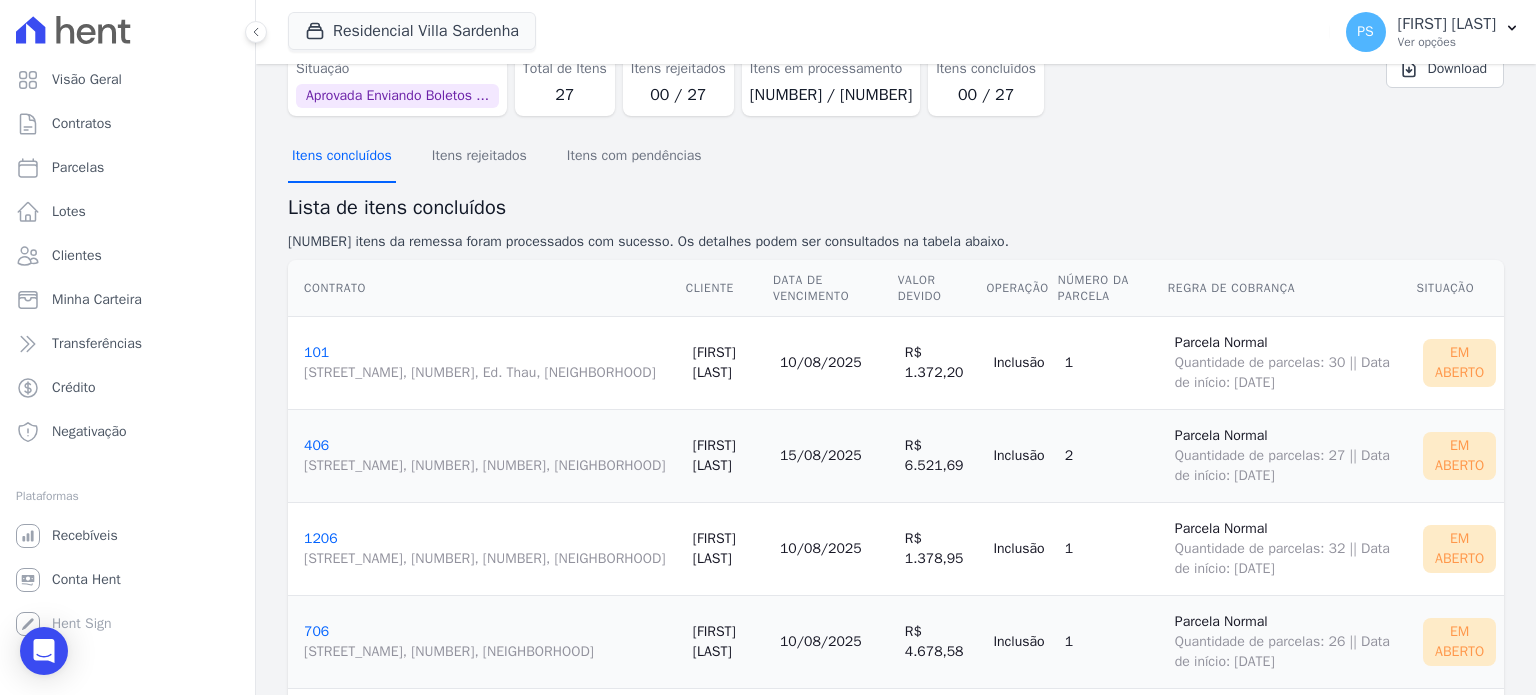 scroll, scrollTop: 0, scrollLeft: 0, axis: both 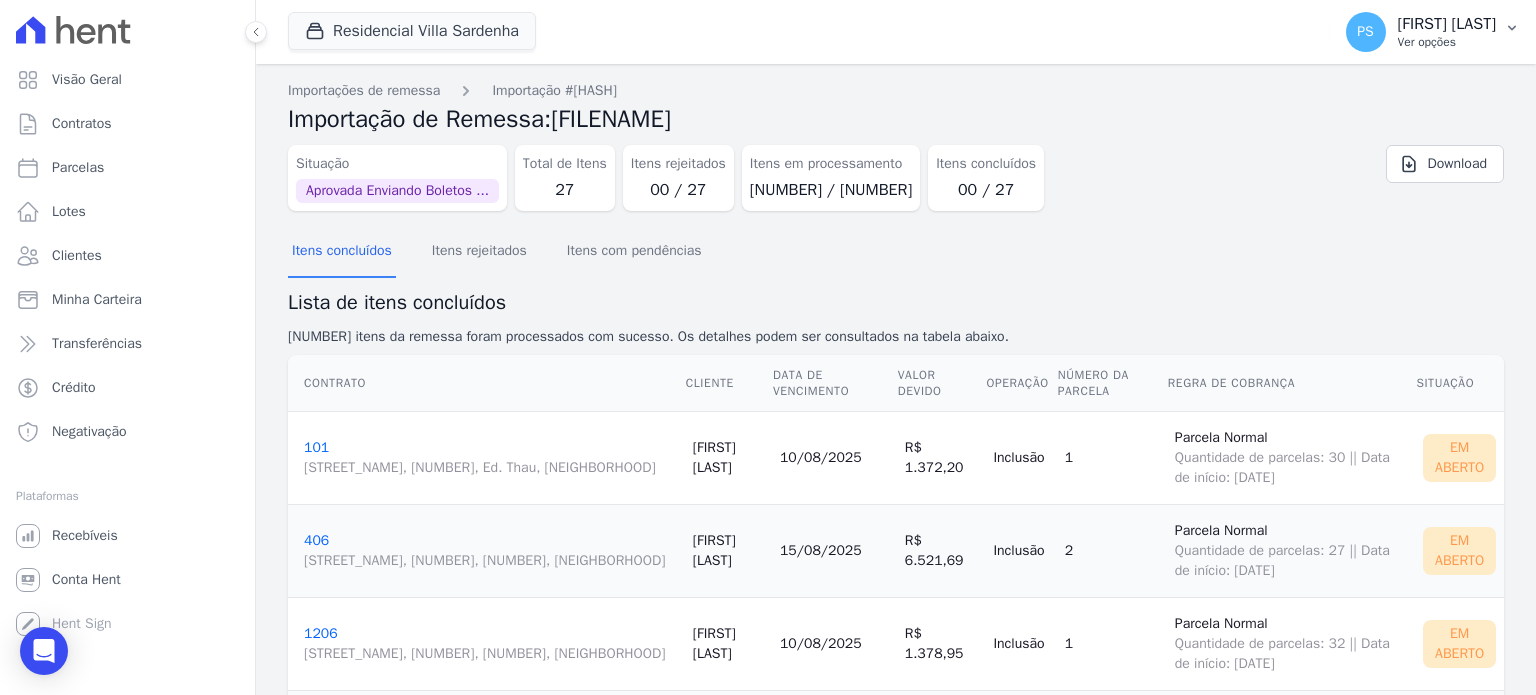 click 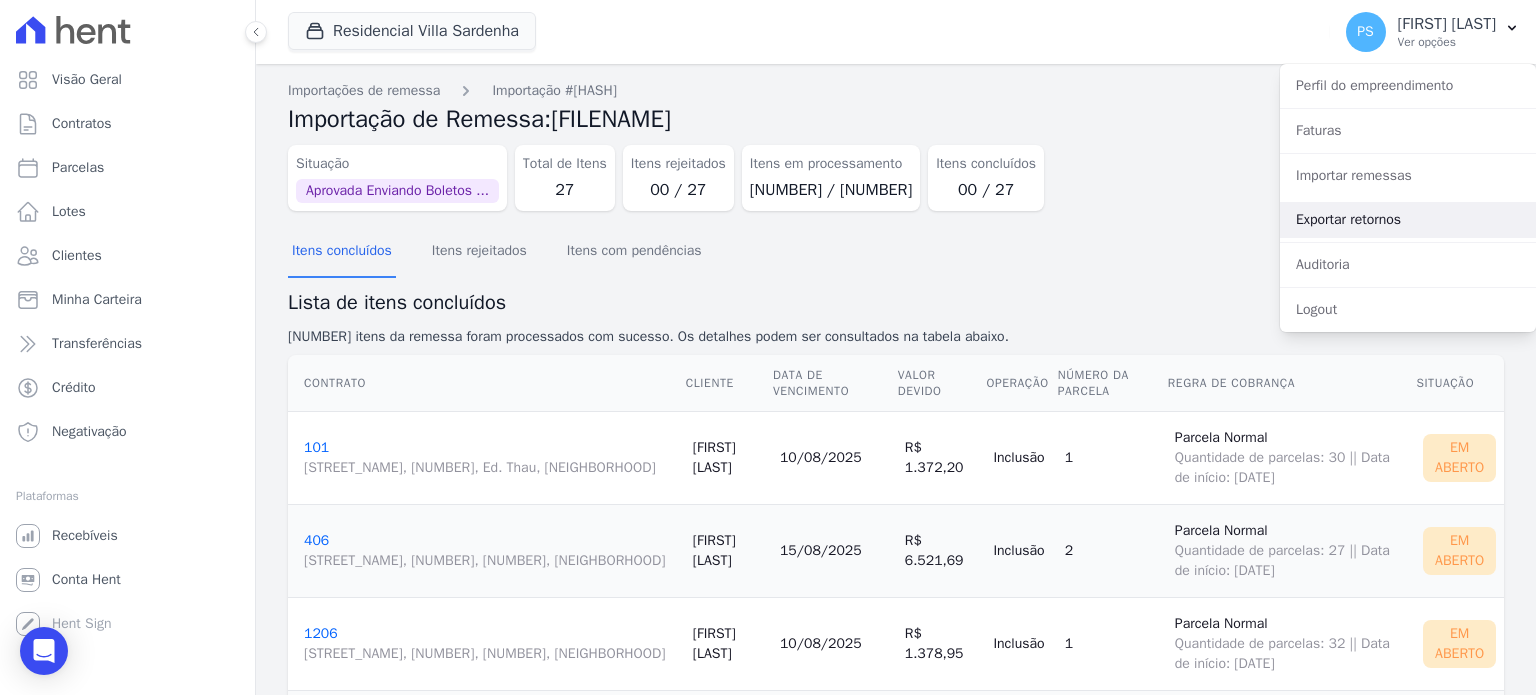 click on "Exportar retornos" at bounding box center [1408, 220] 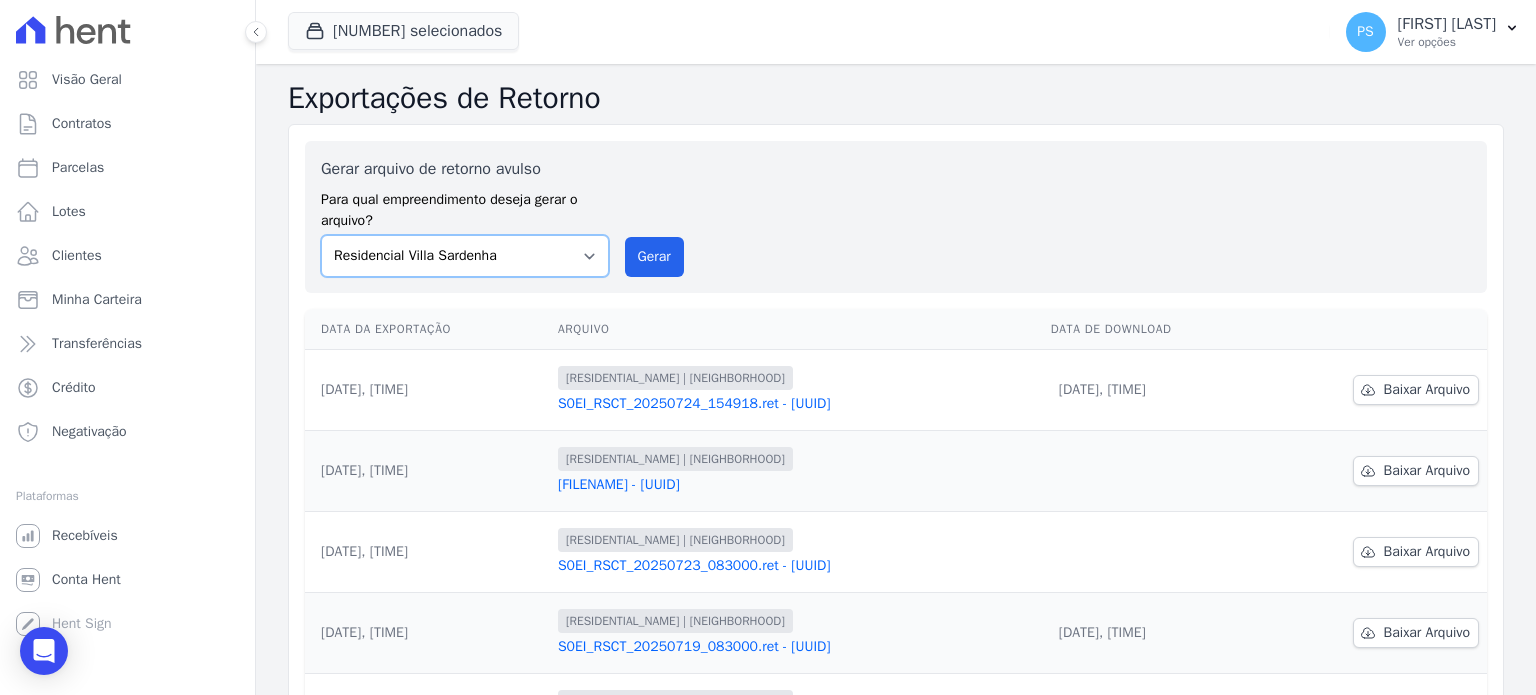 click on "[RESIDENTIAL_NAME]
[RESIDENTIAL_NAME] | [NEIGHBORHOOD]" at bounding box center (465, 256) 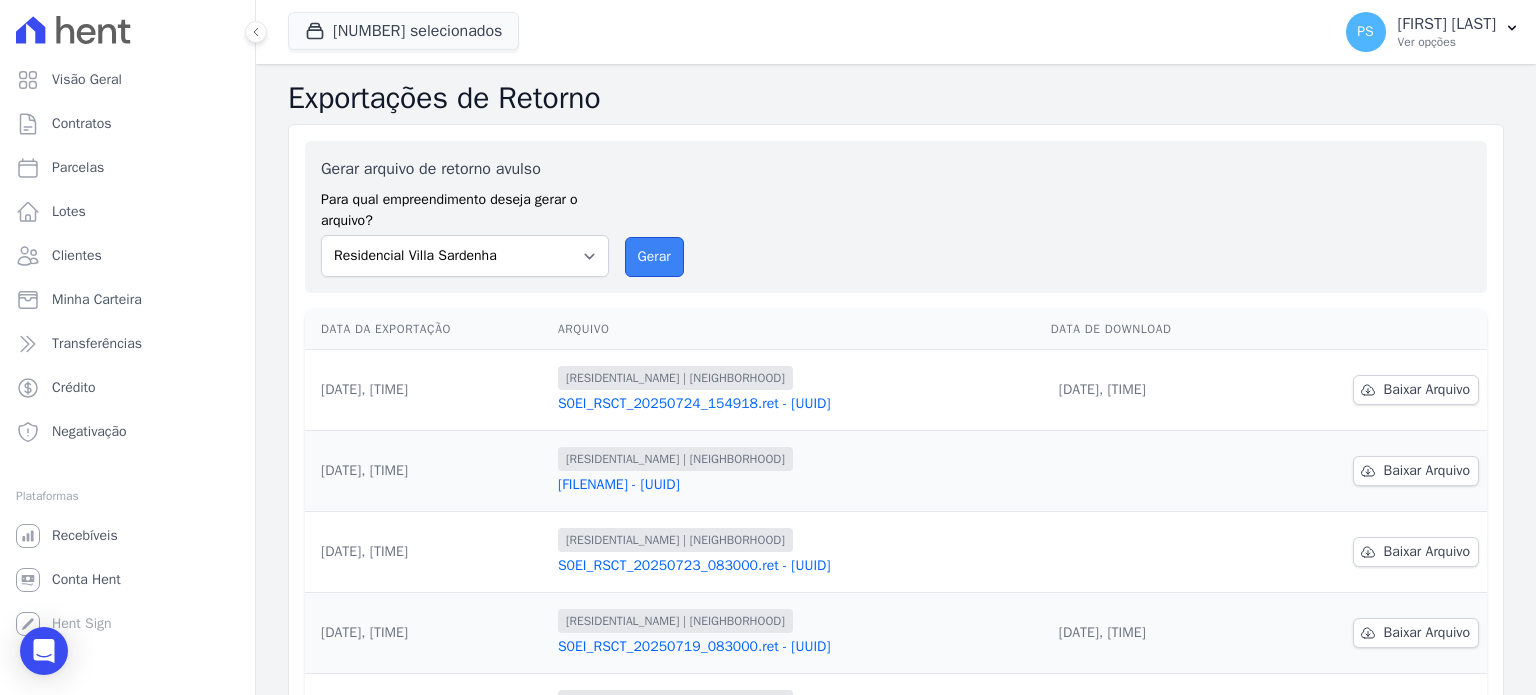 click on "Gerar" at bounding box center (654, 257) 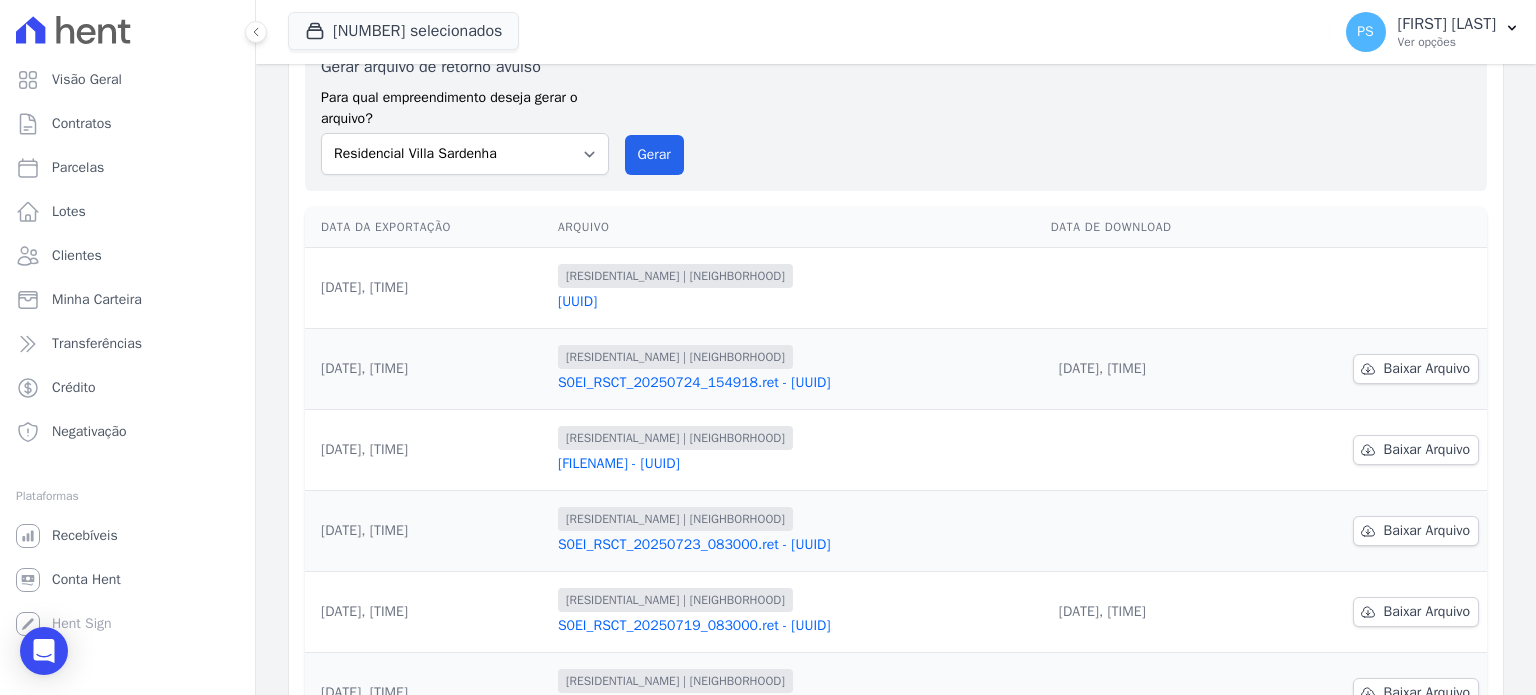 scroll, scrollTop: 100, scrollLeft: 0, axis: vertical 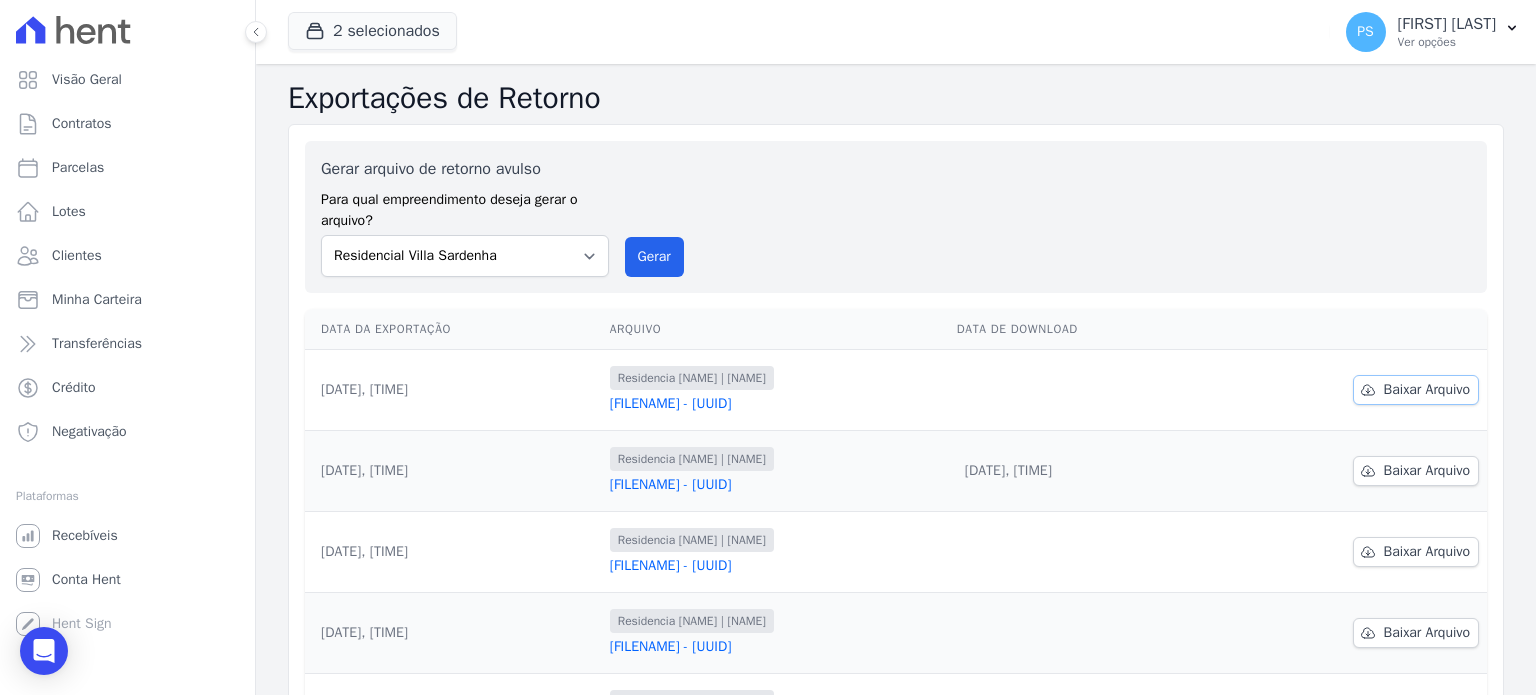 click on "Baixar Arquivo" at bounding box center [1427, 390] 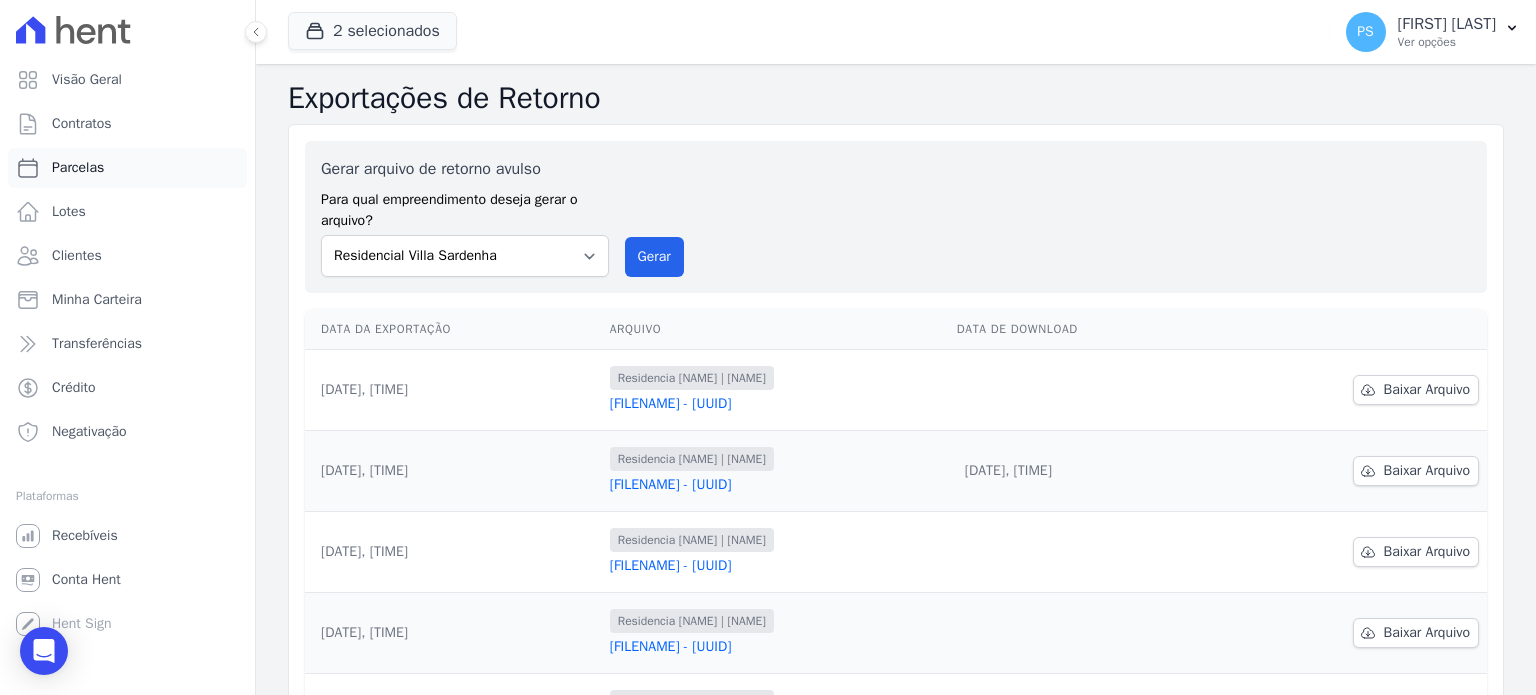 click on "Parcelas" at bounding box center (78, 168) 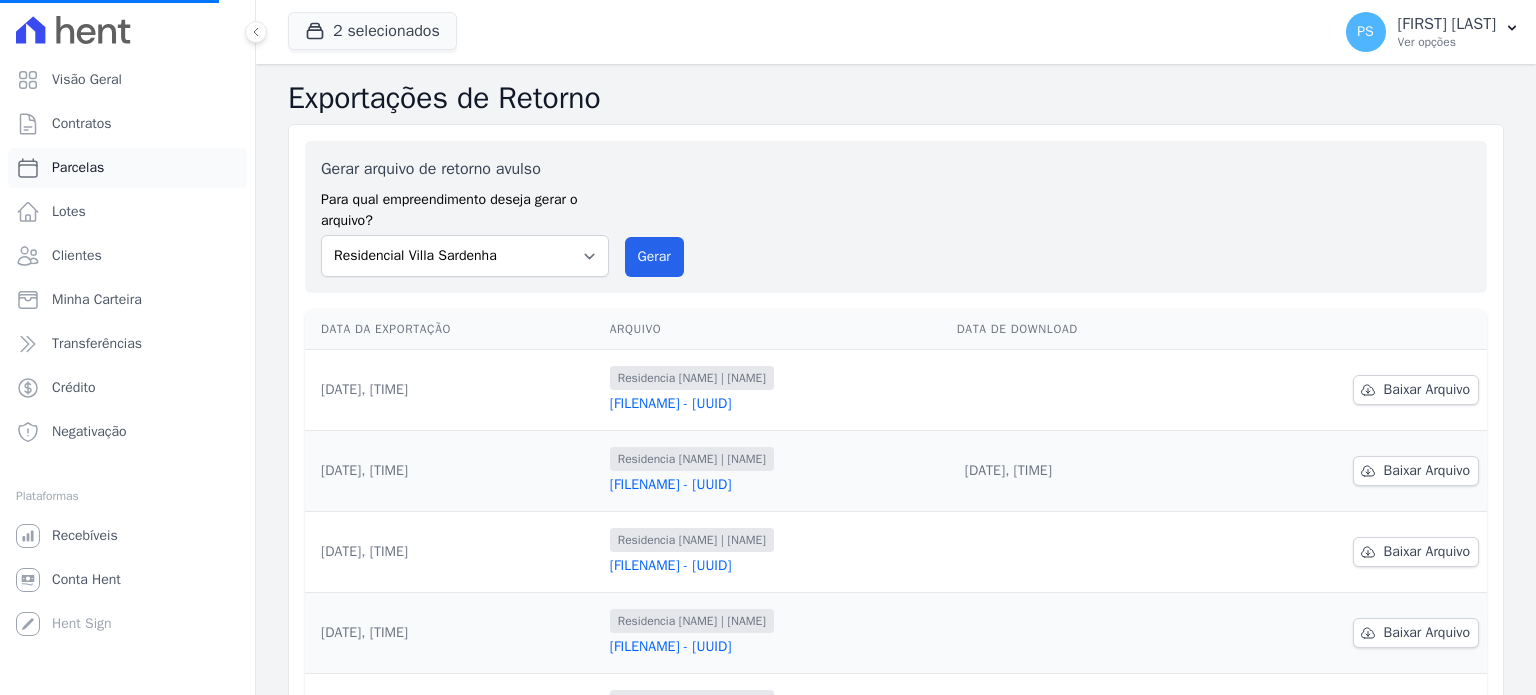 click on "Parcelas" at bounding box center [78, 168] 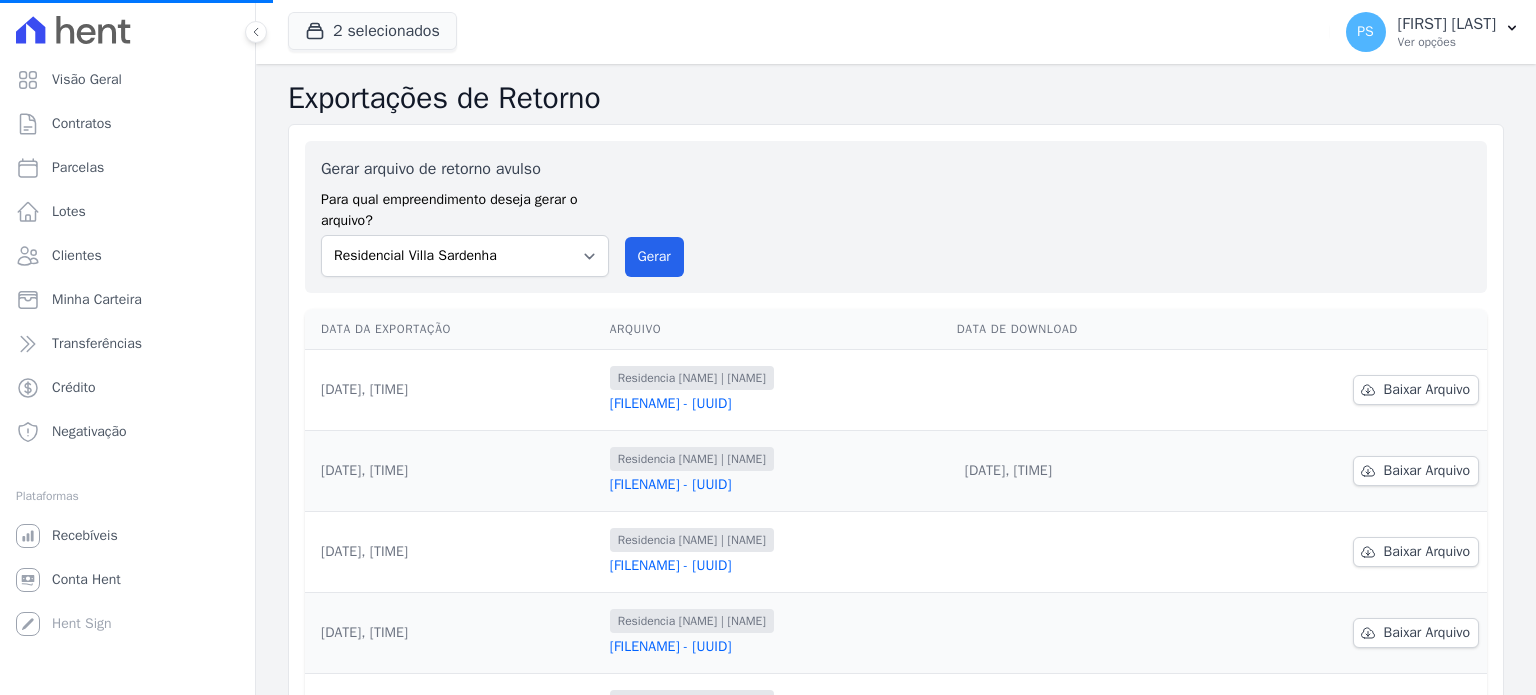 select 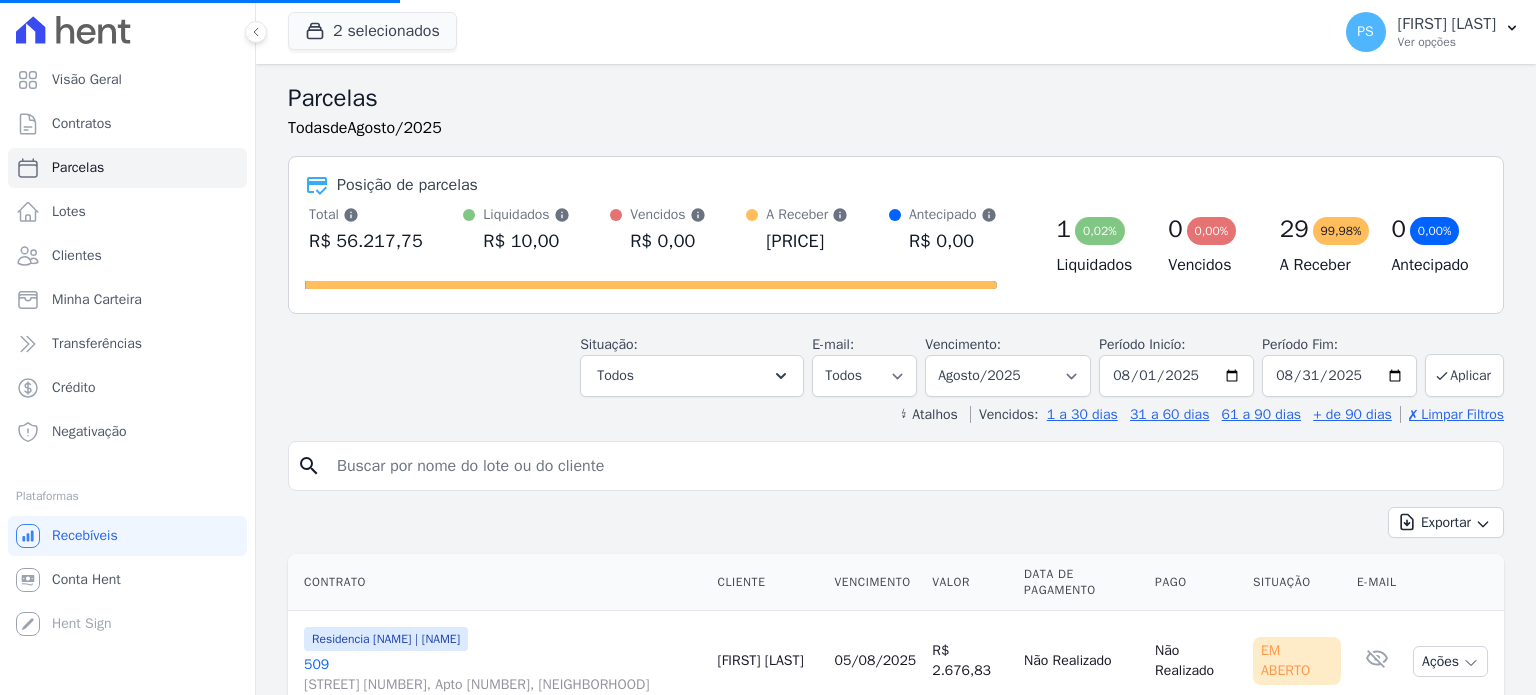 select 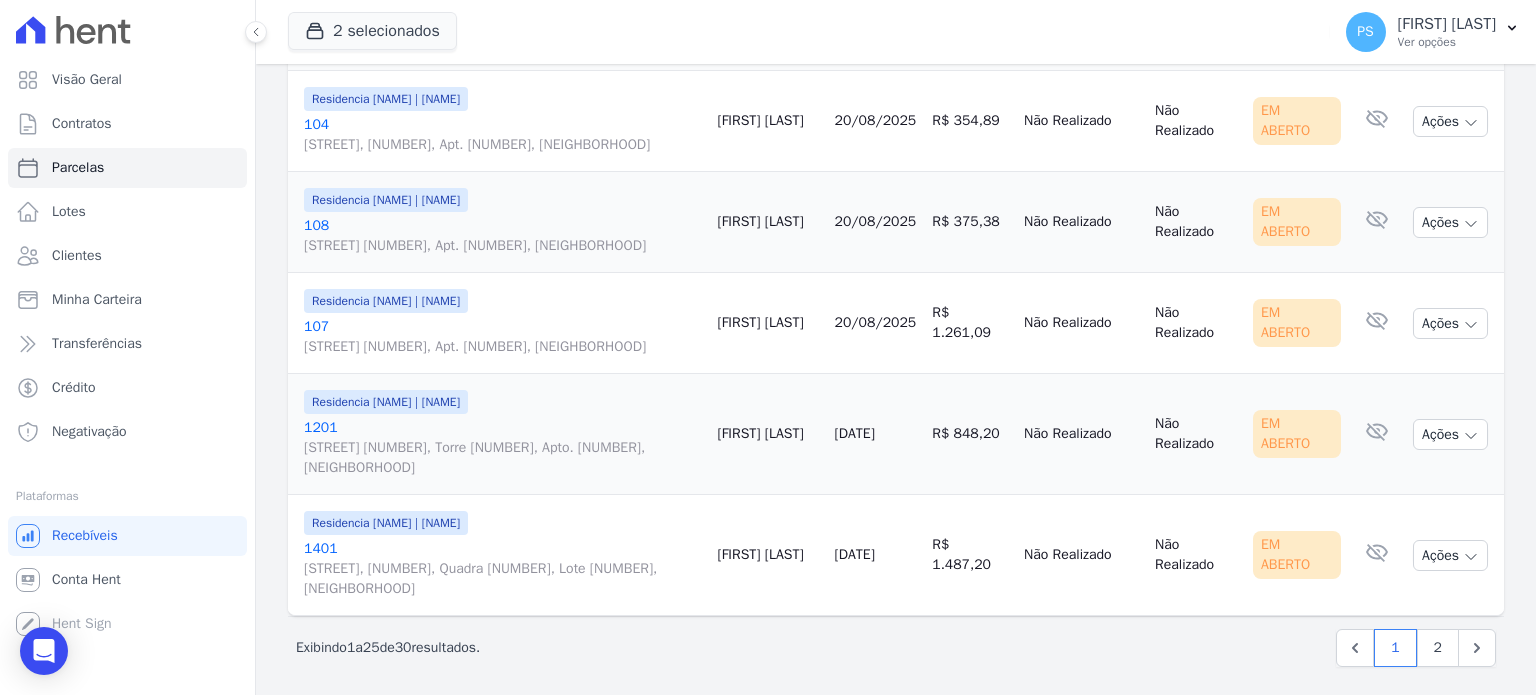scroll, scrollTop: 2580, scrollLeft: 0, axis: vertical 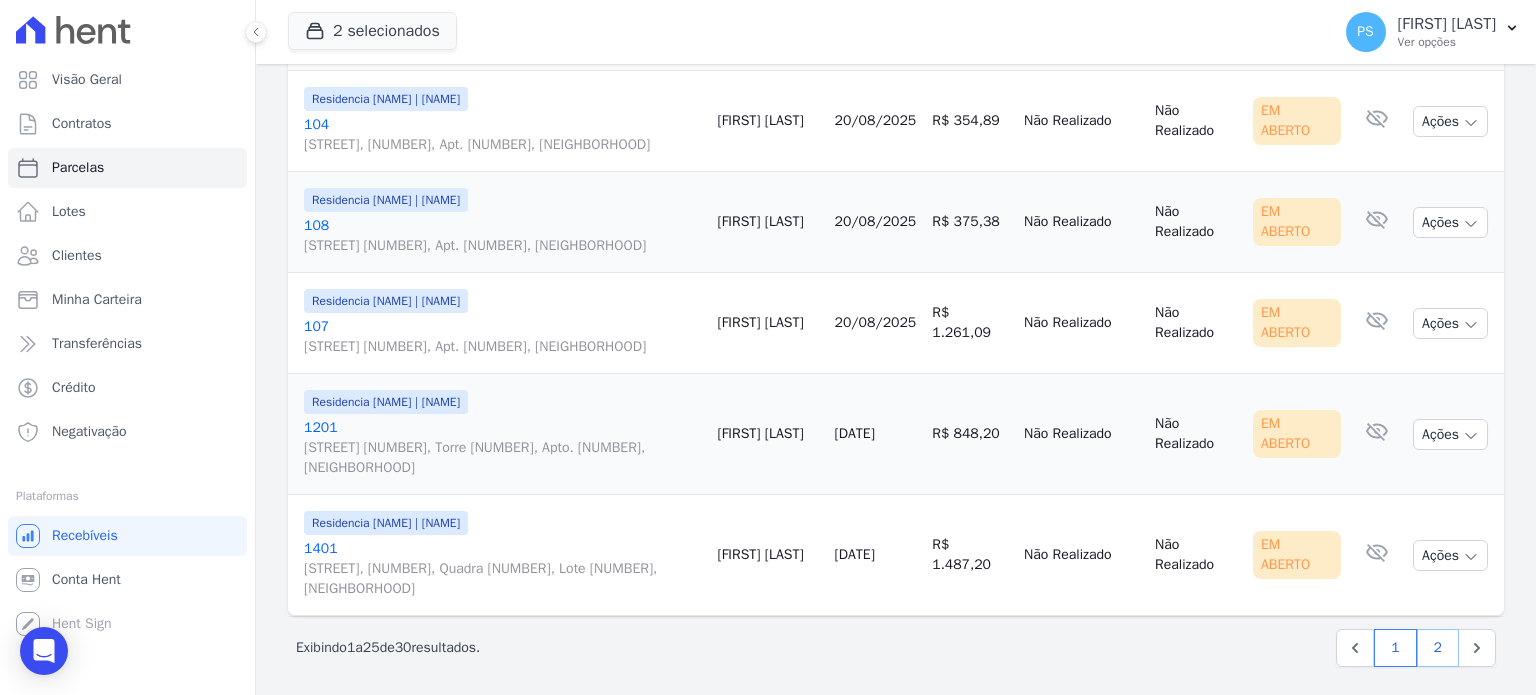 click on "2" at bounding box center [1438, 648] 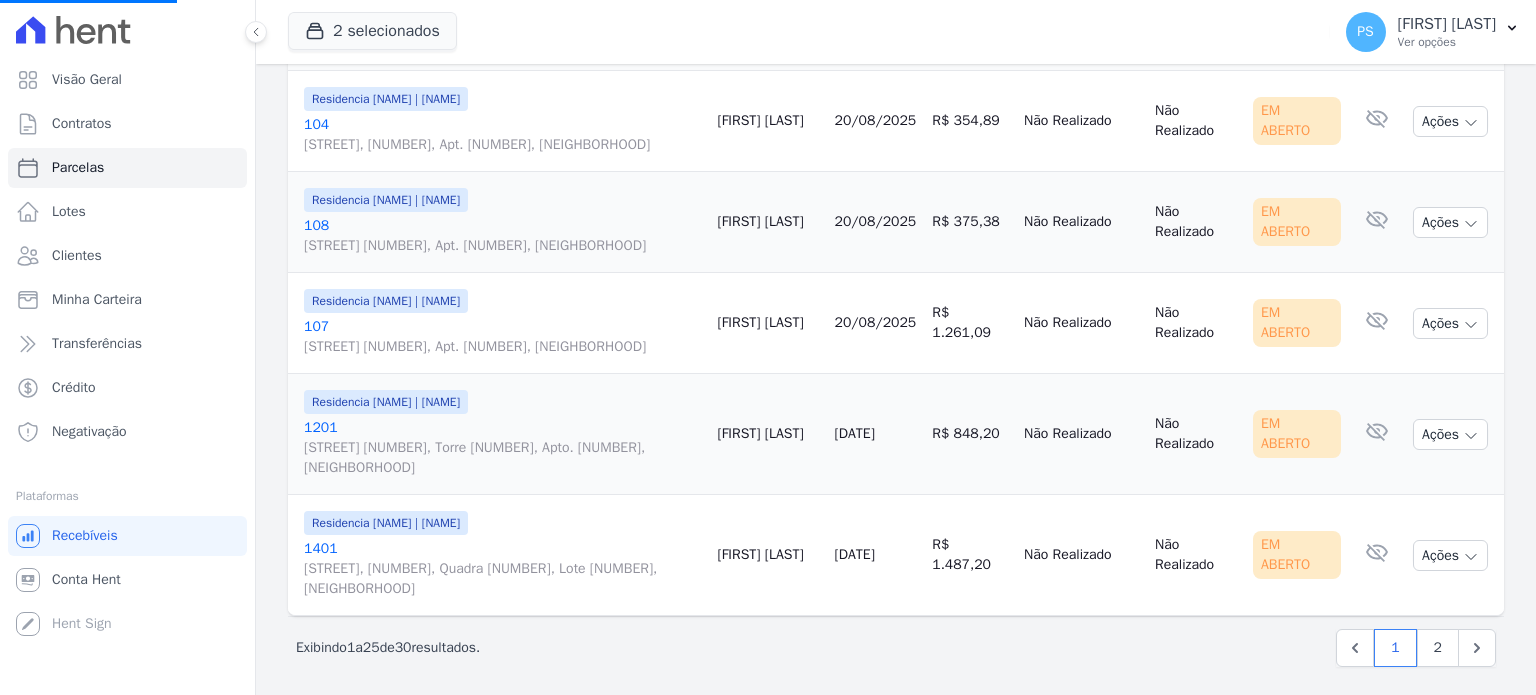 select 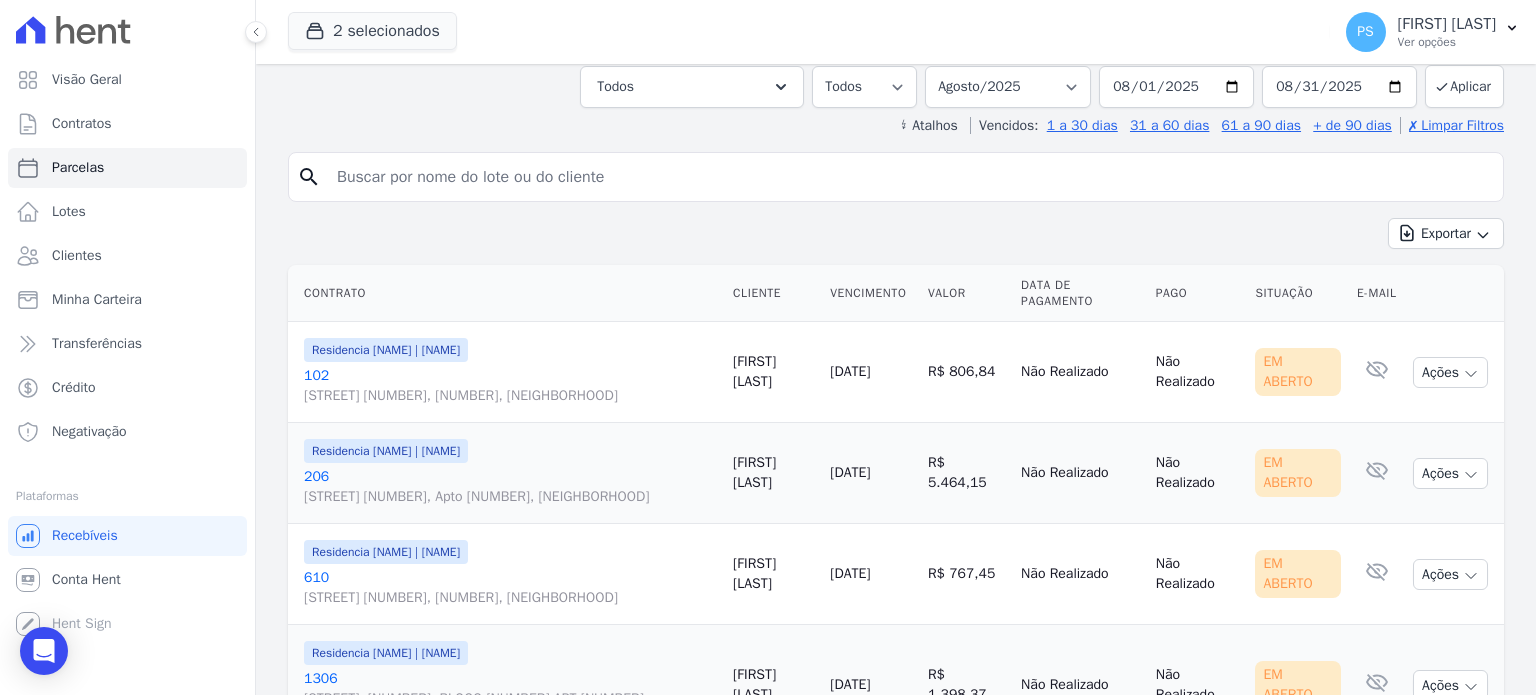 scroll, scrollTop: 324, scrollLeft: 0, axis: vertical 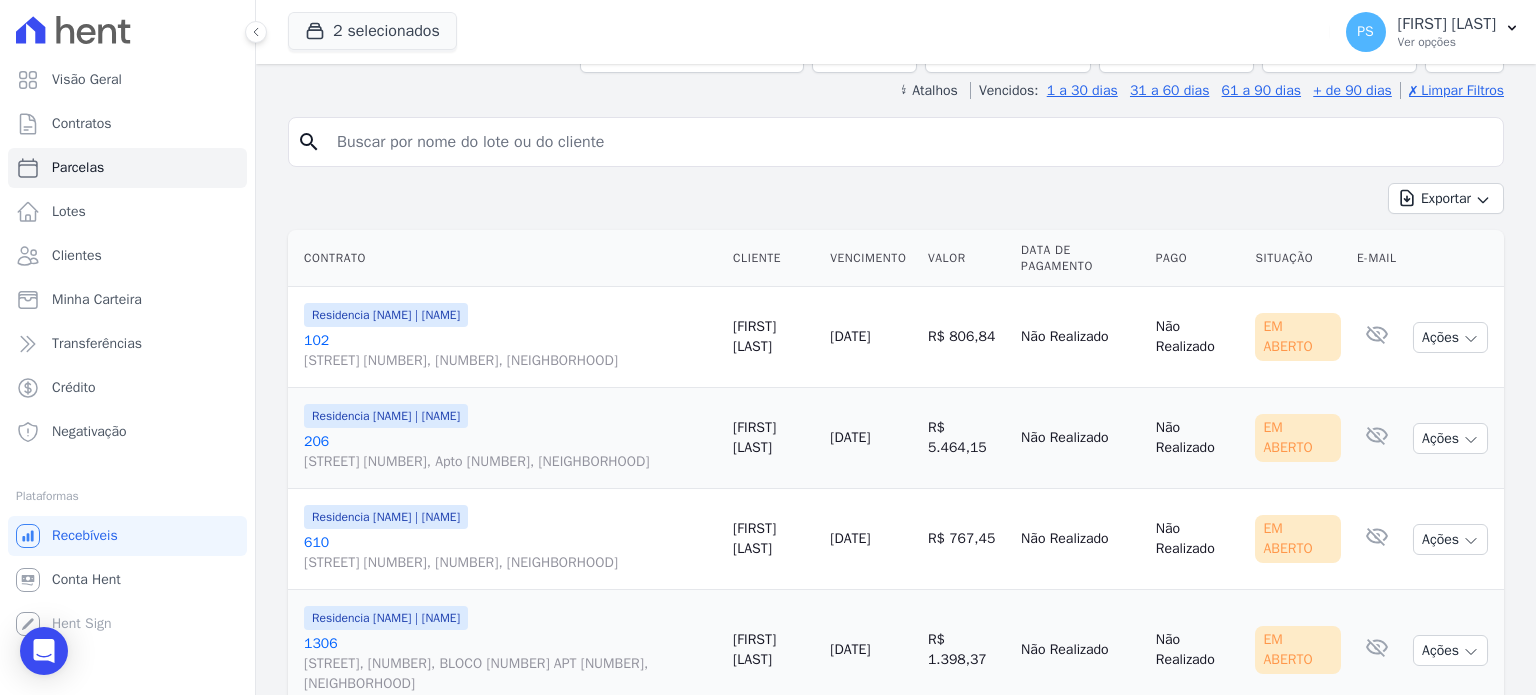 click on "102
Rua Acáccio Fontoura, 1043, 0, Jardim Santa Rita" at bounding box center (510, 351) 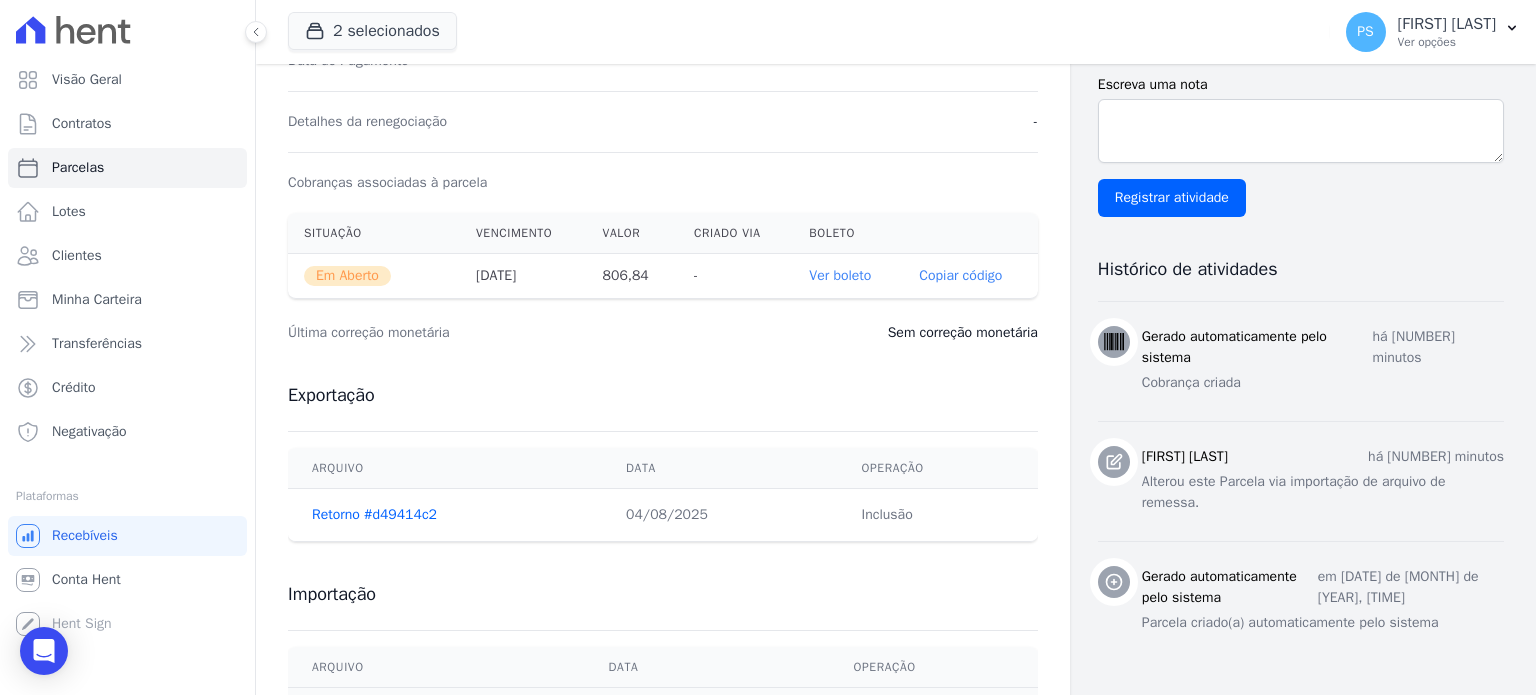scroll, scrollTop: 571, scrollLeft: 0, axis: vertical 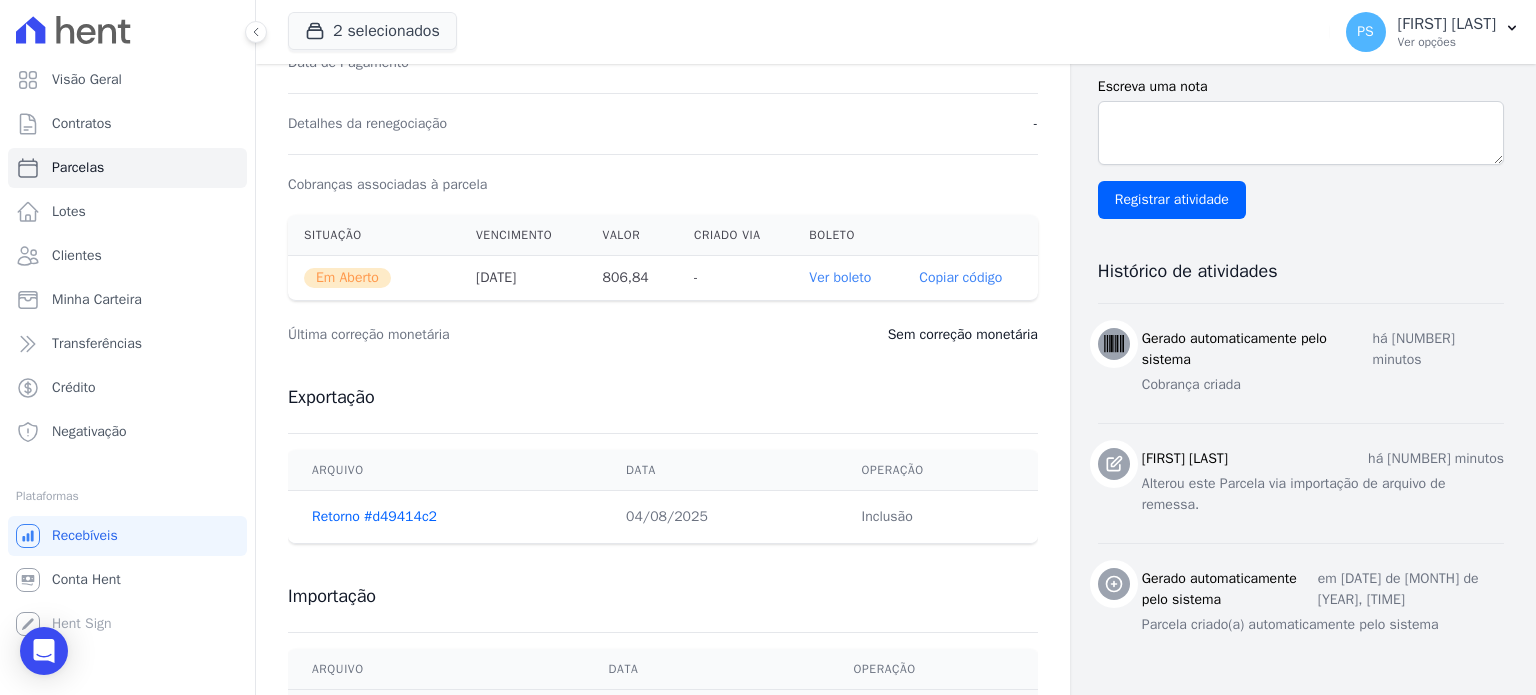 click on "Cobranças associadas à parcela" at bounding box center (663, 184) 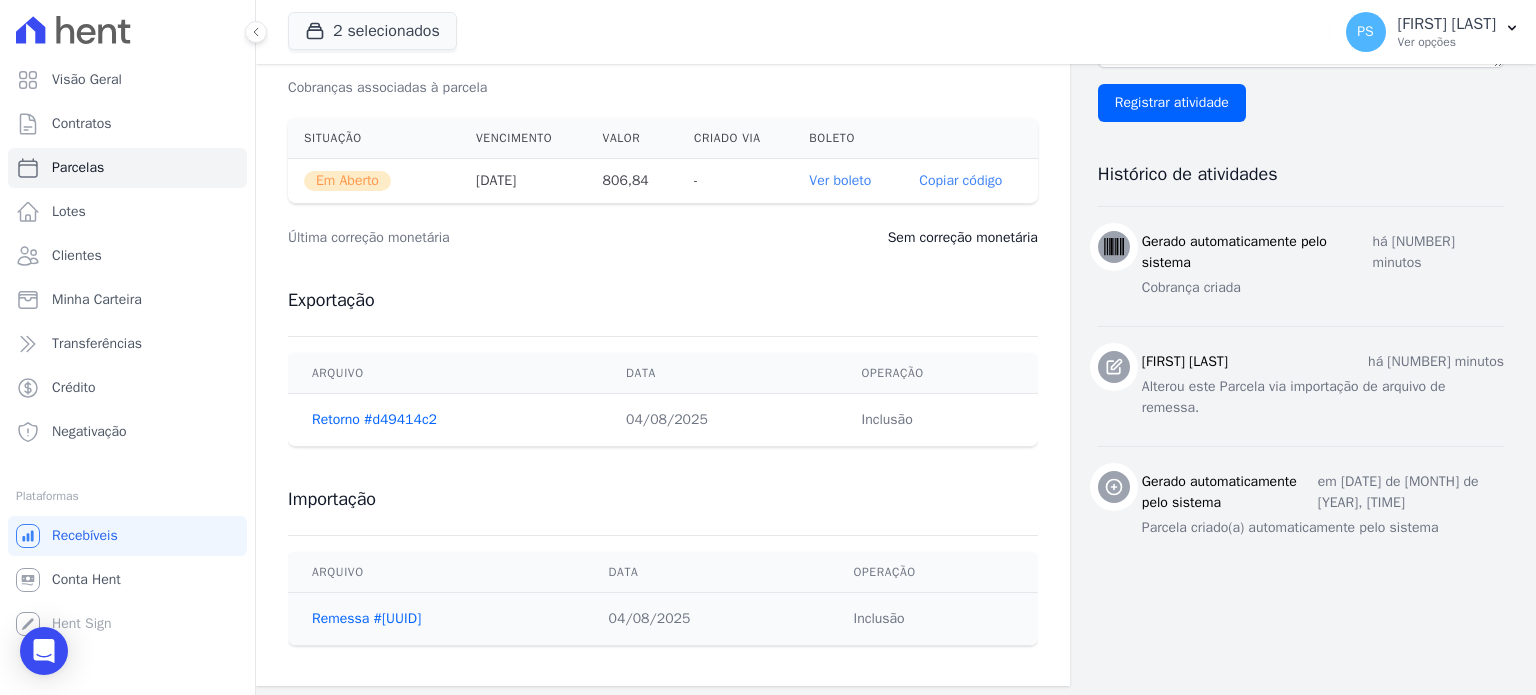 scroll, scrollTop: 671, scrollLeft: 0, axis: vertical 